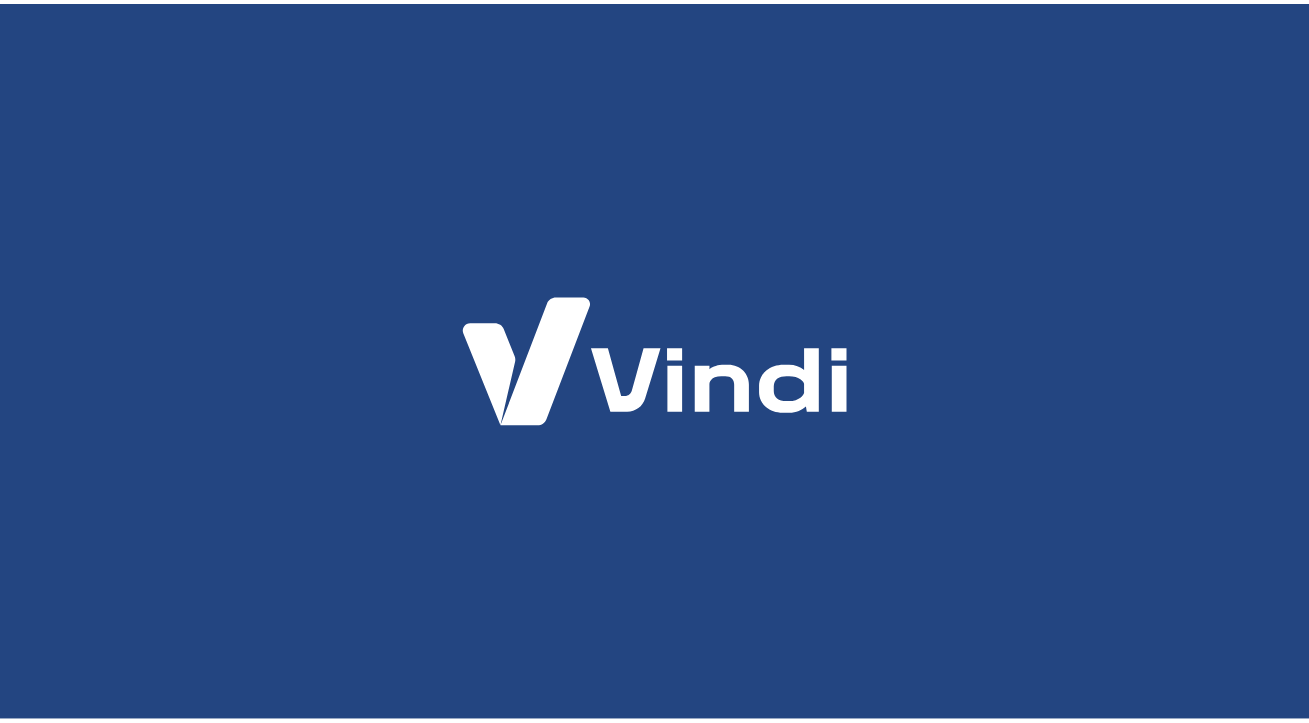 scroll, scrollTop: 0, scrollLeft: 0, axis: both 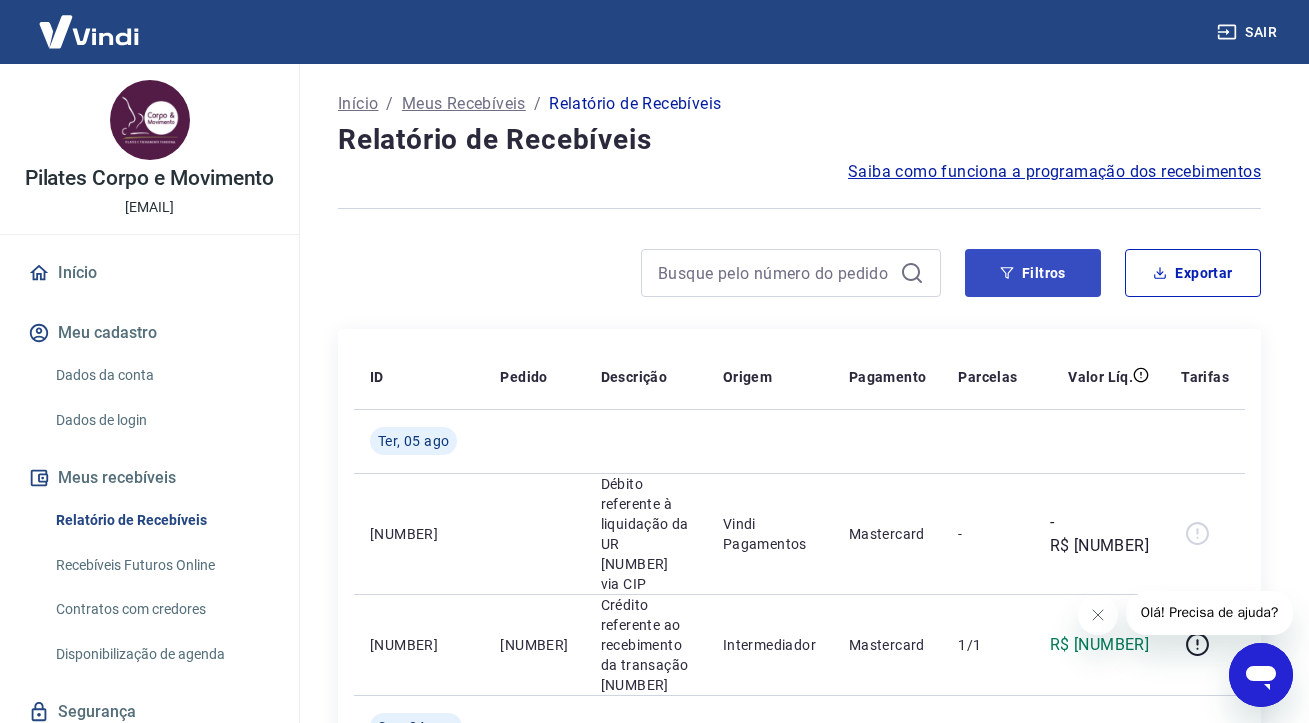 click on "Filtros" at bounding box center (1033, 273) 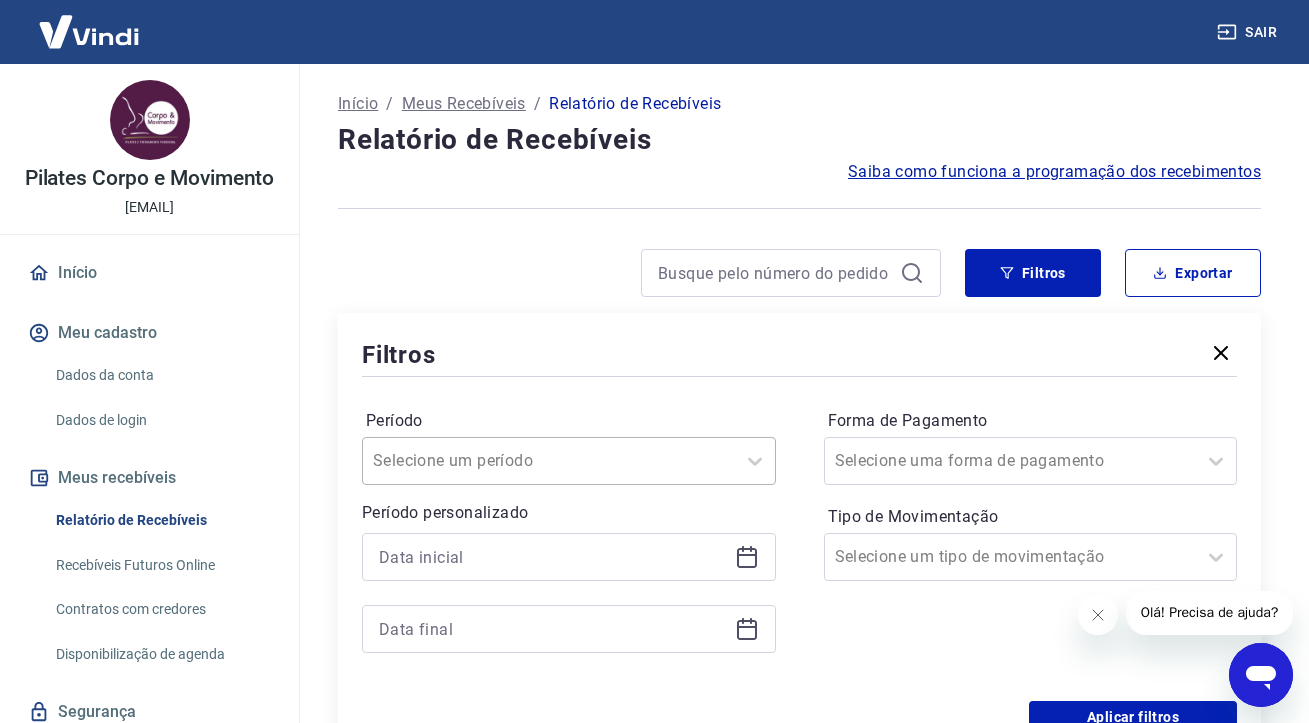 click on "Selecione um período" at bounding box center (569, 461) 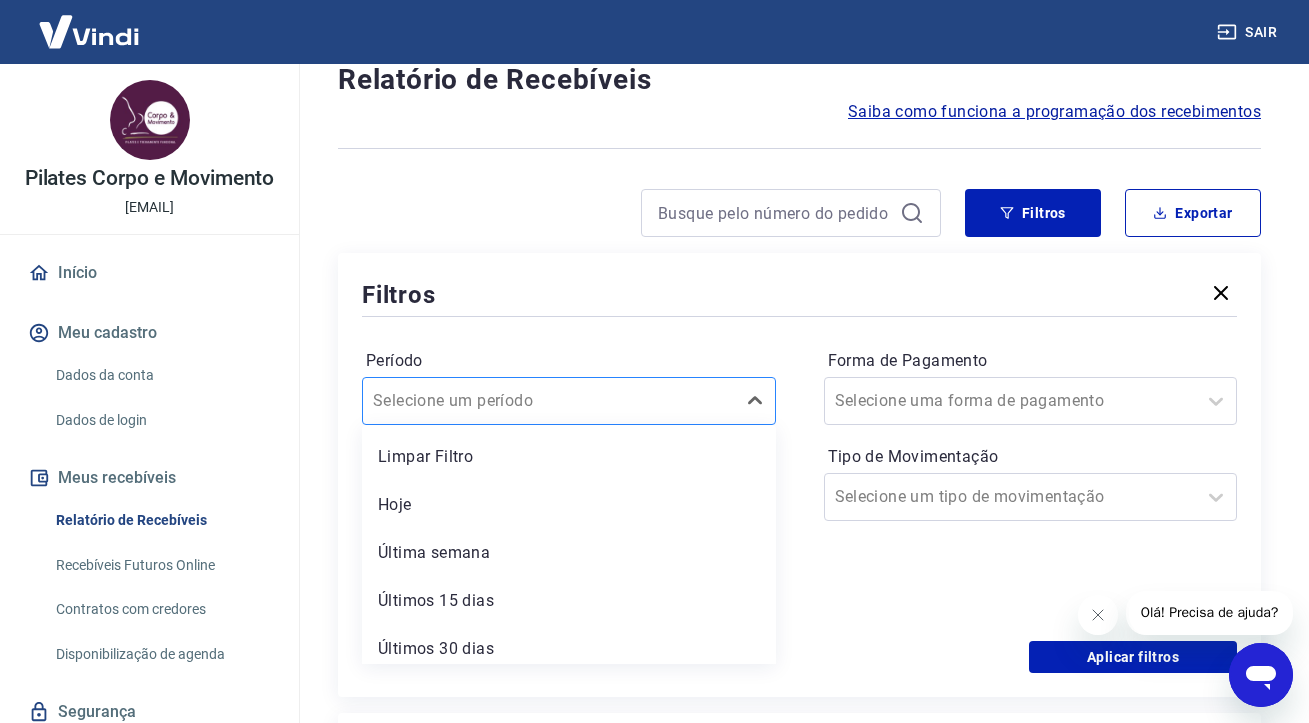 scroll, scrollTop: 61, scrollLeft: 0, axis: vertical 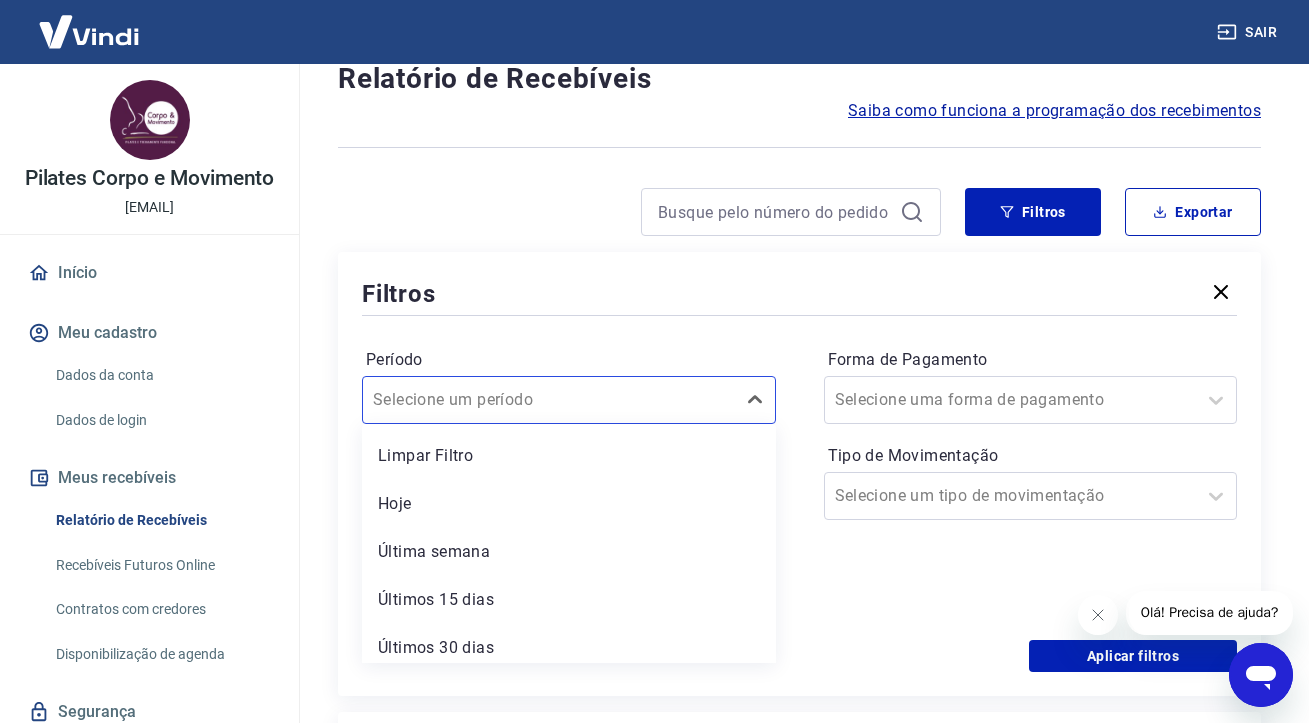 click at bounding box center [799, 315] 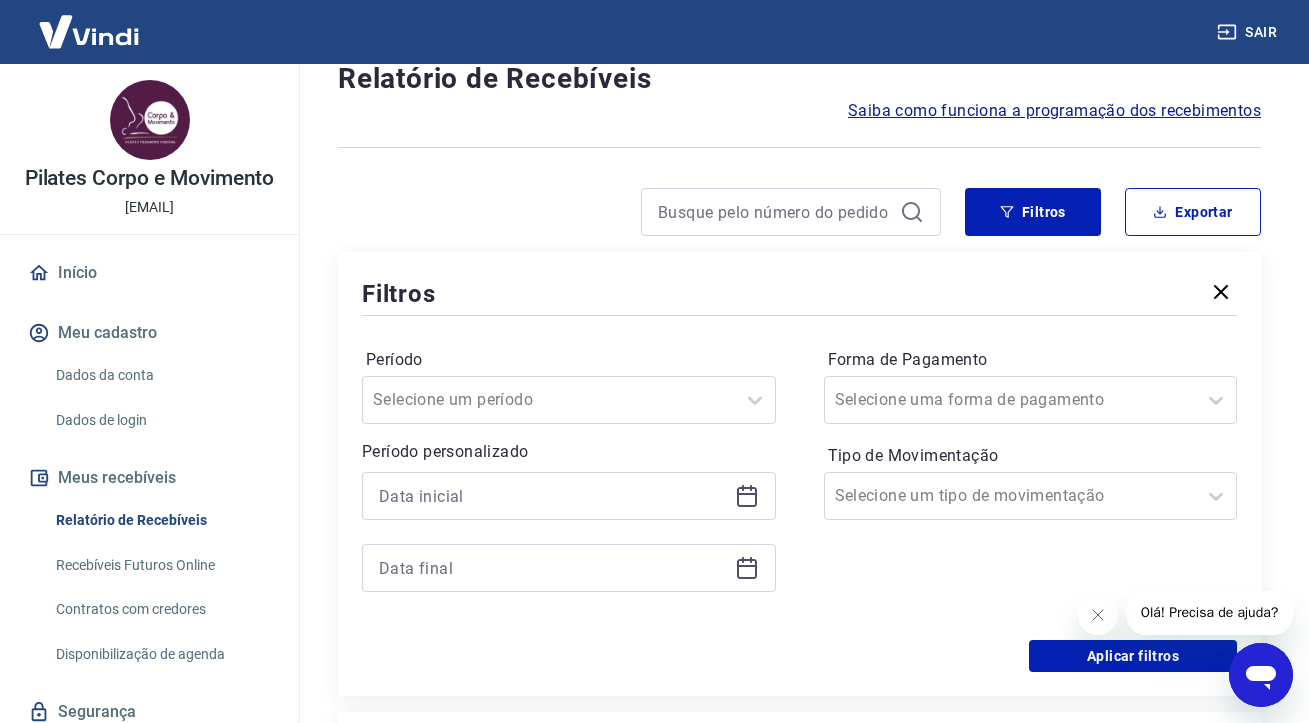 click 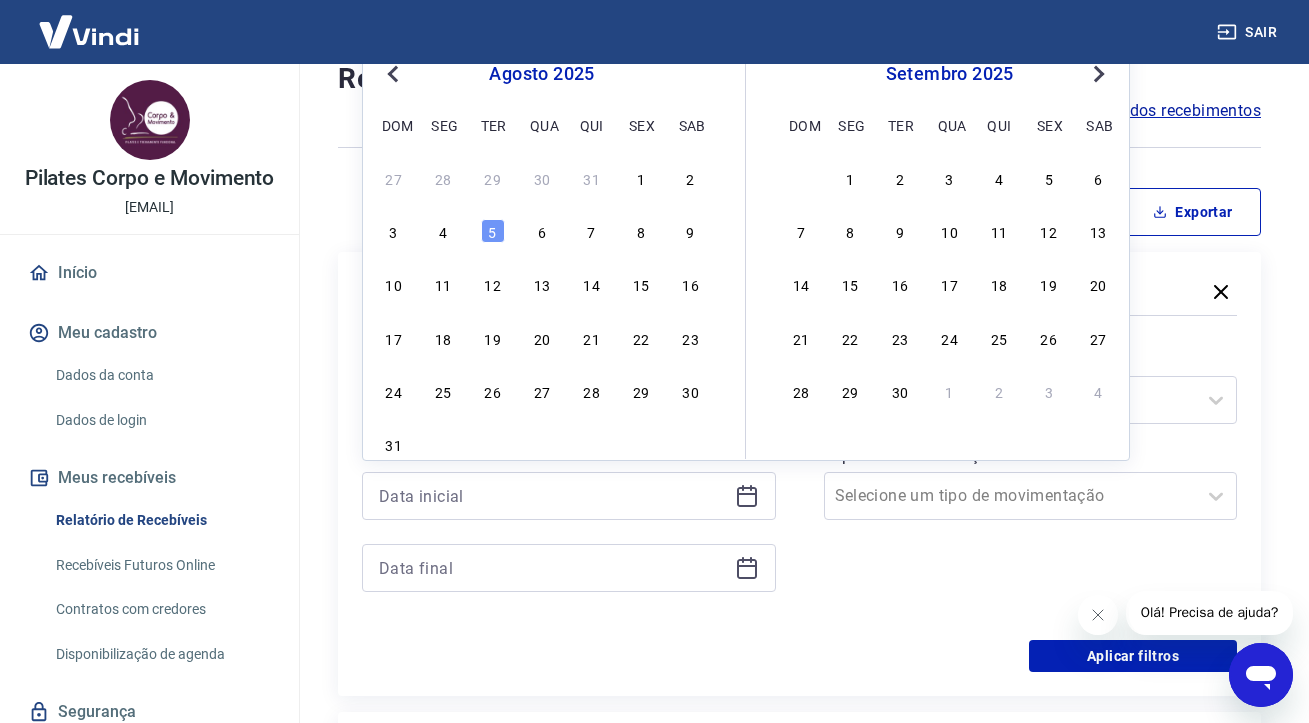 click on "Previous Month" at bounding box center (395, 73) 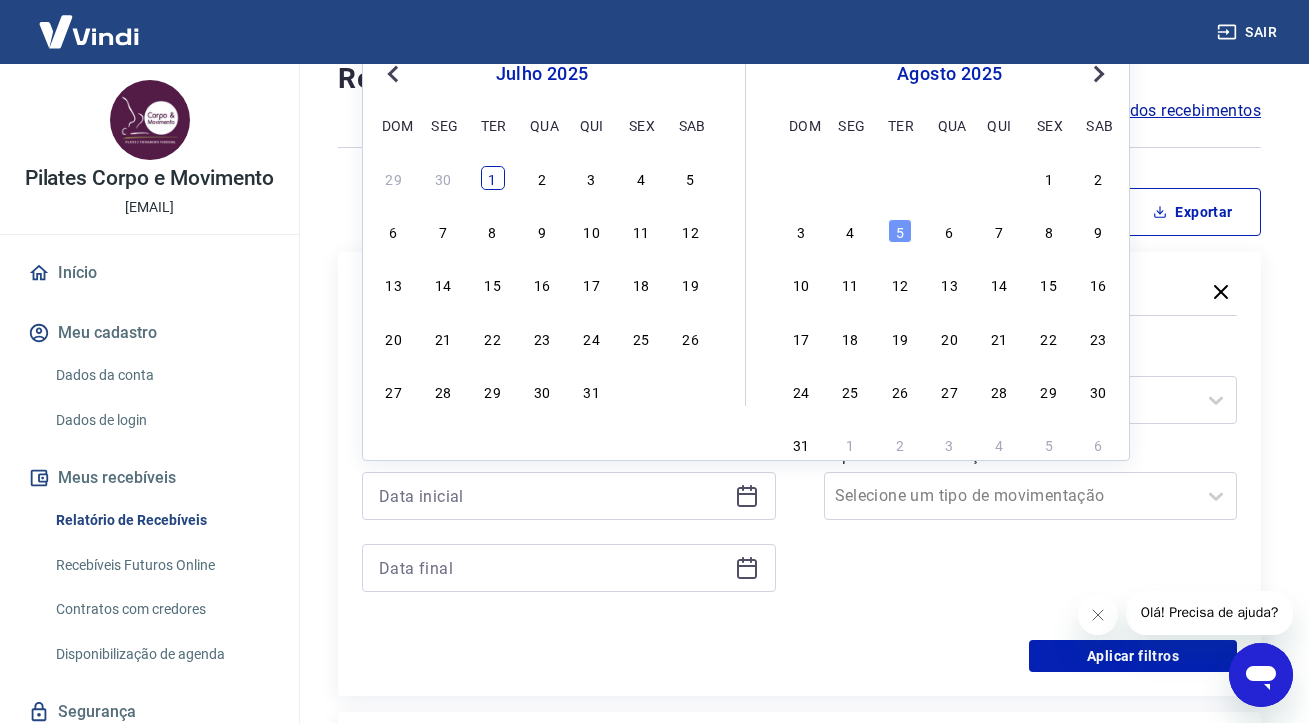 click on "1" at bounding box center [493, 178] 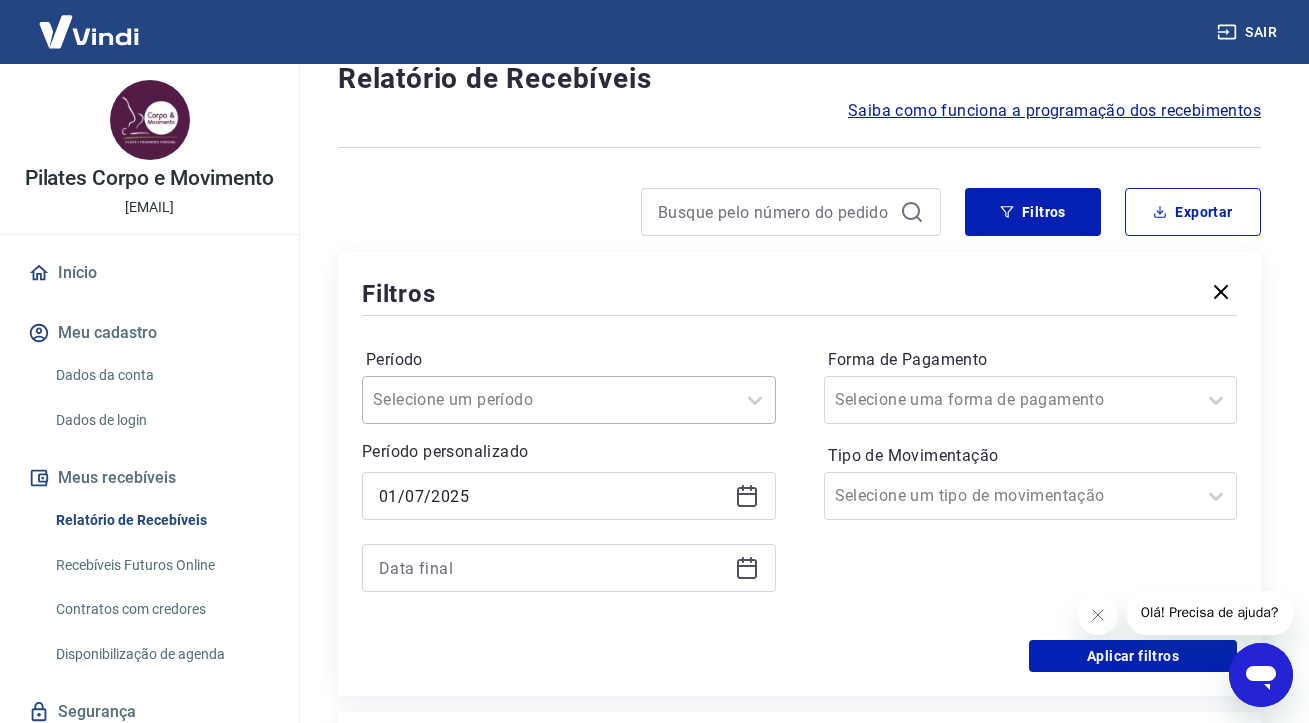 type on "01/07/2025" 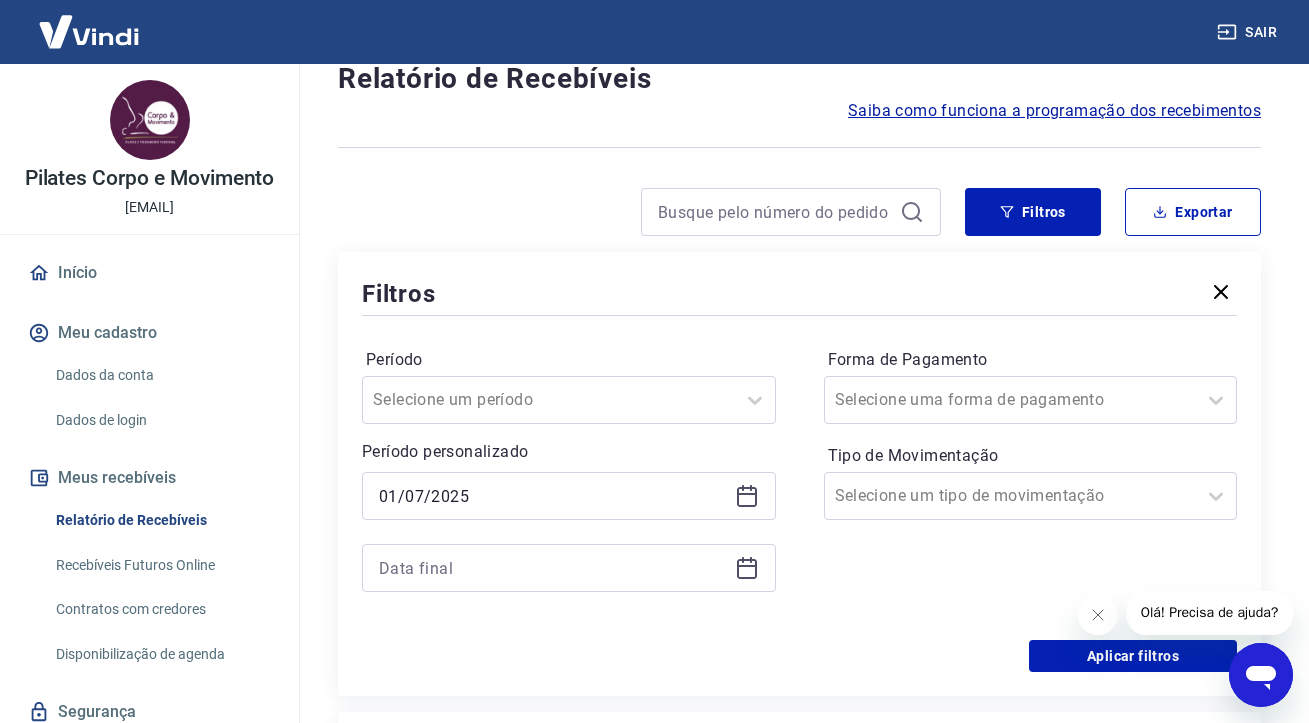 click 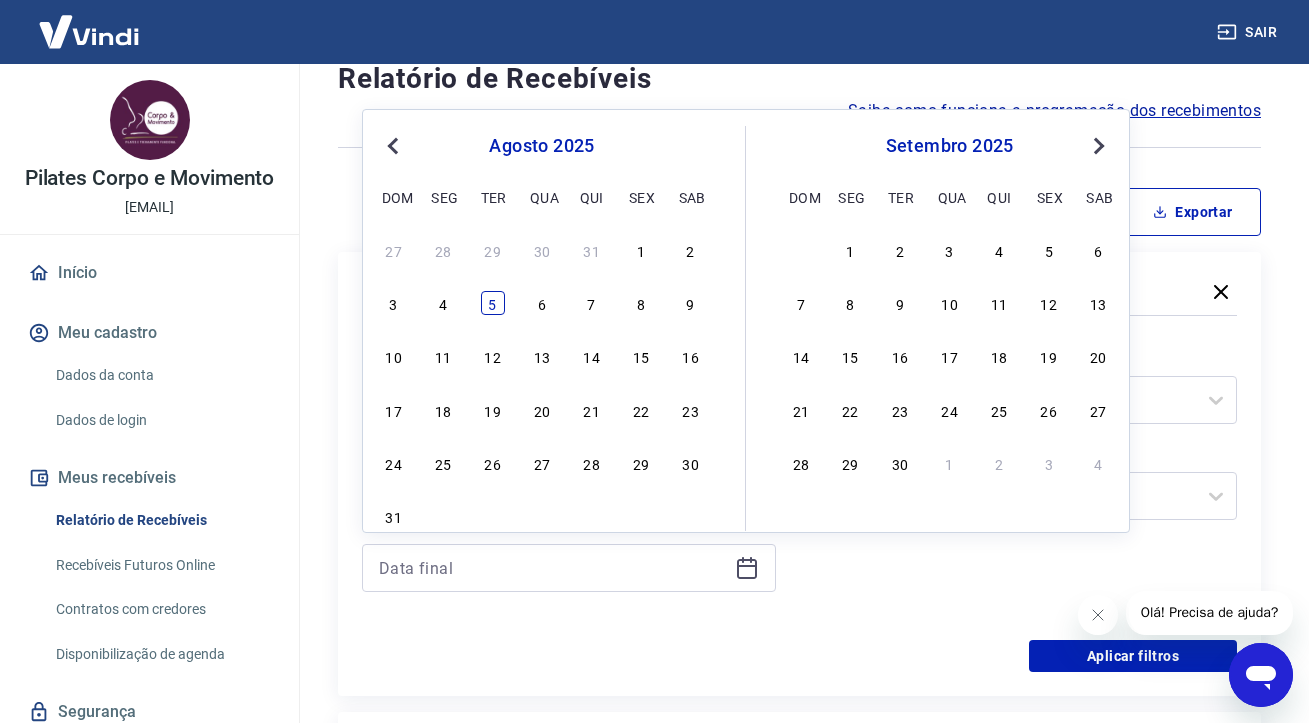 click on "5" at bounding box center (493, 303) 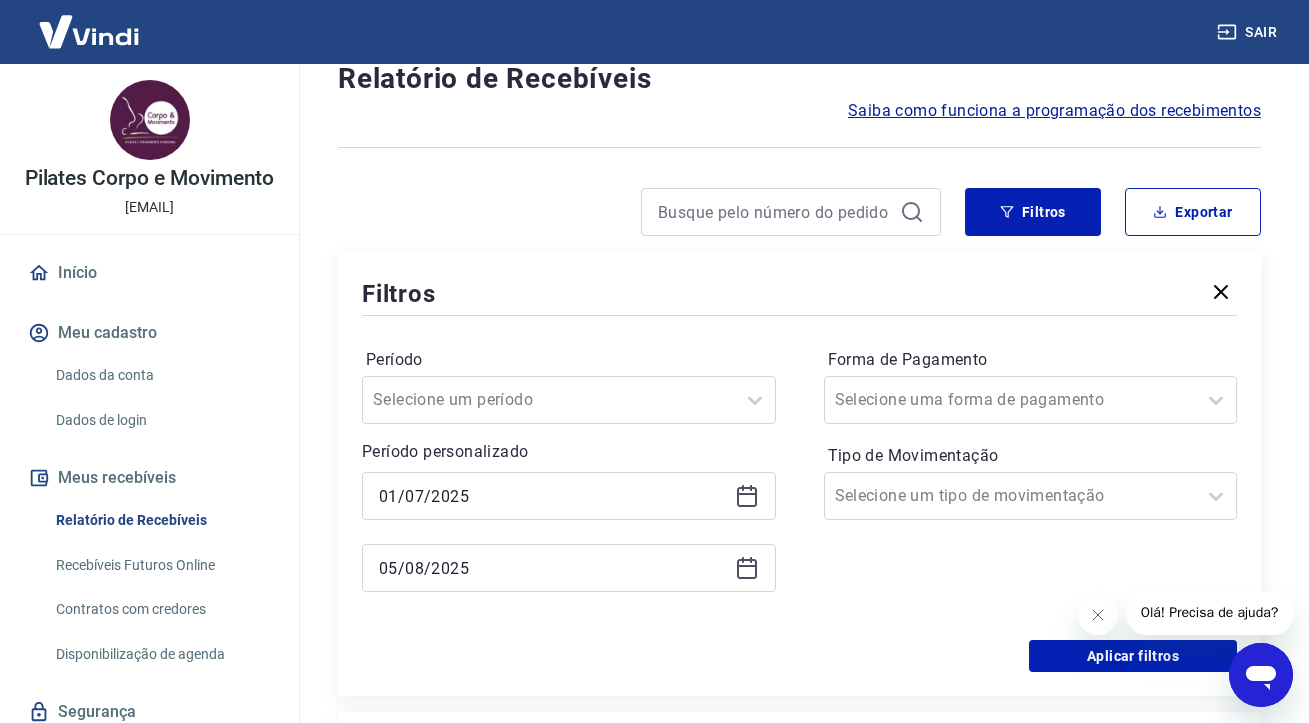 type on "05/08/2025" 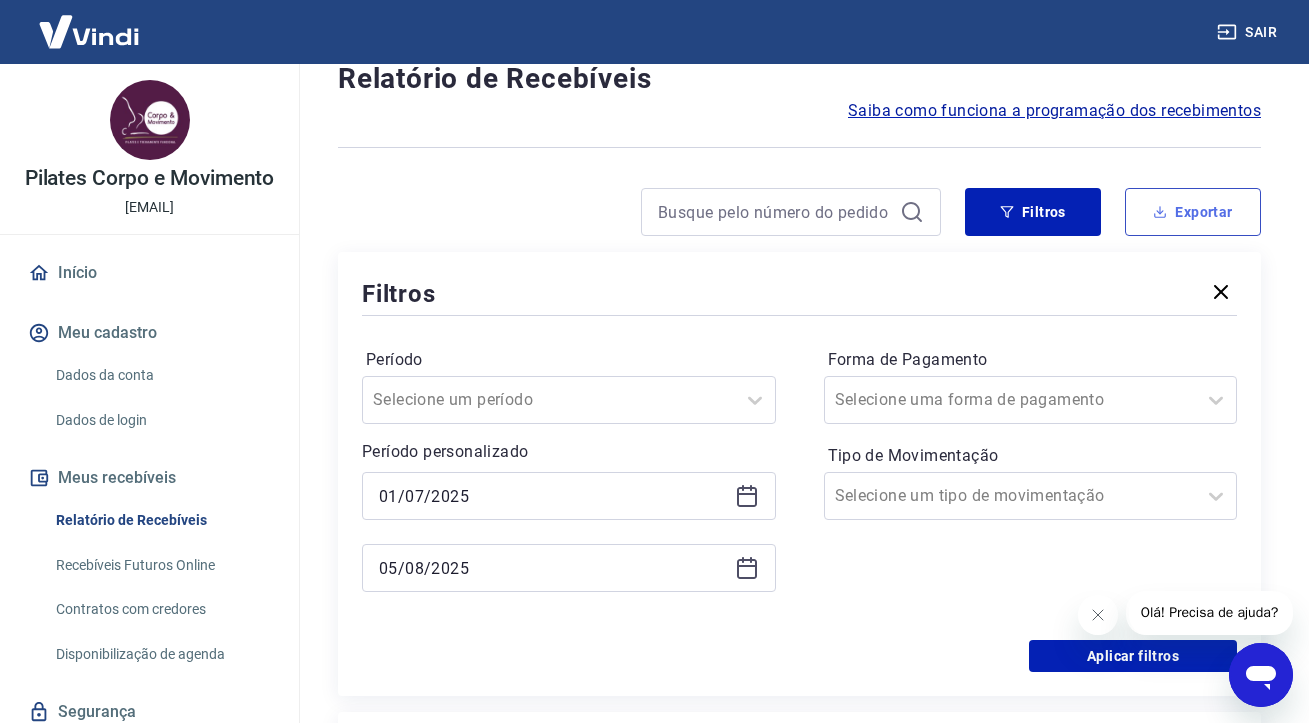 click on "Exportar" at bounding box center (1193, 212) 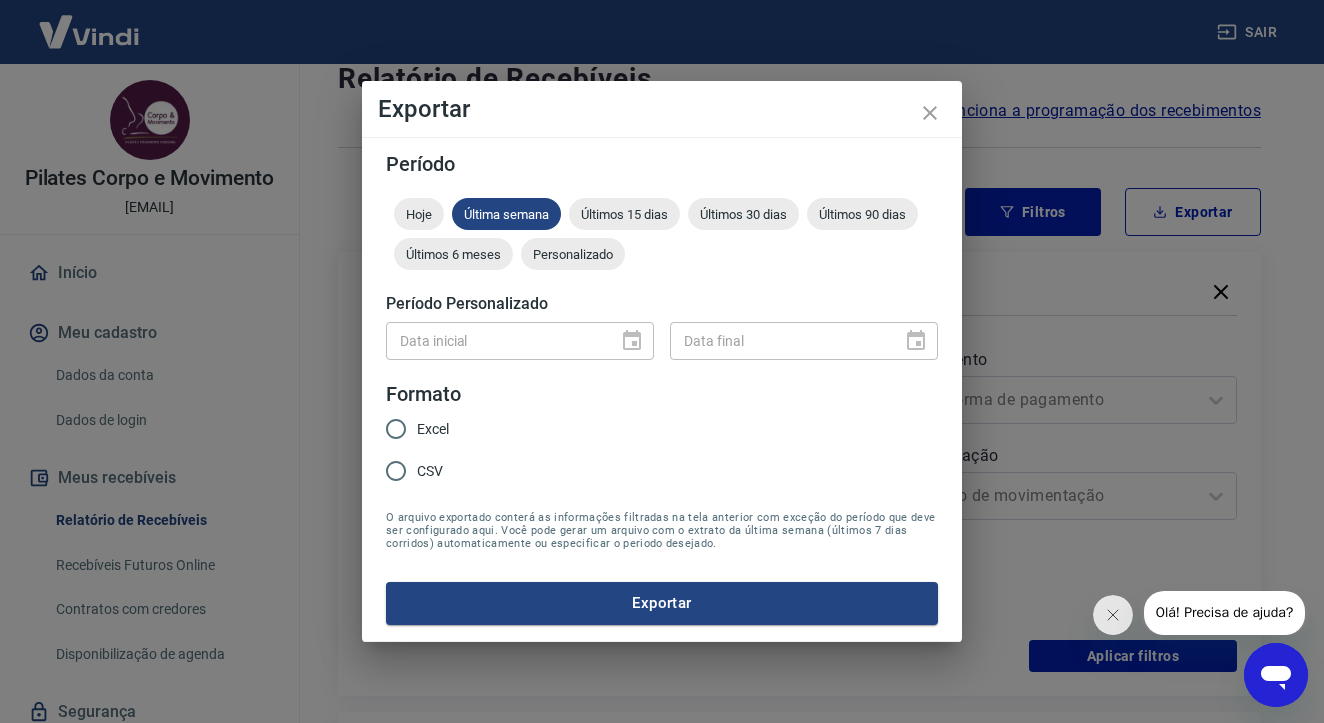 click on "CSV" at bounding box center (396, 471) 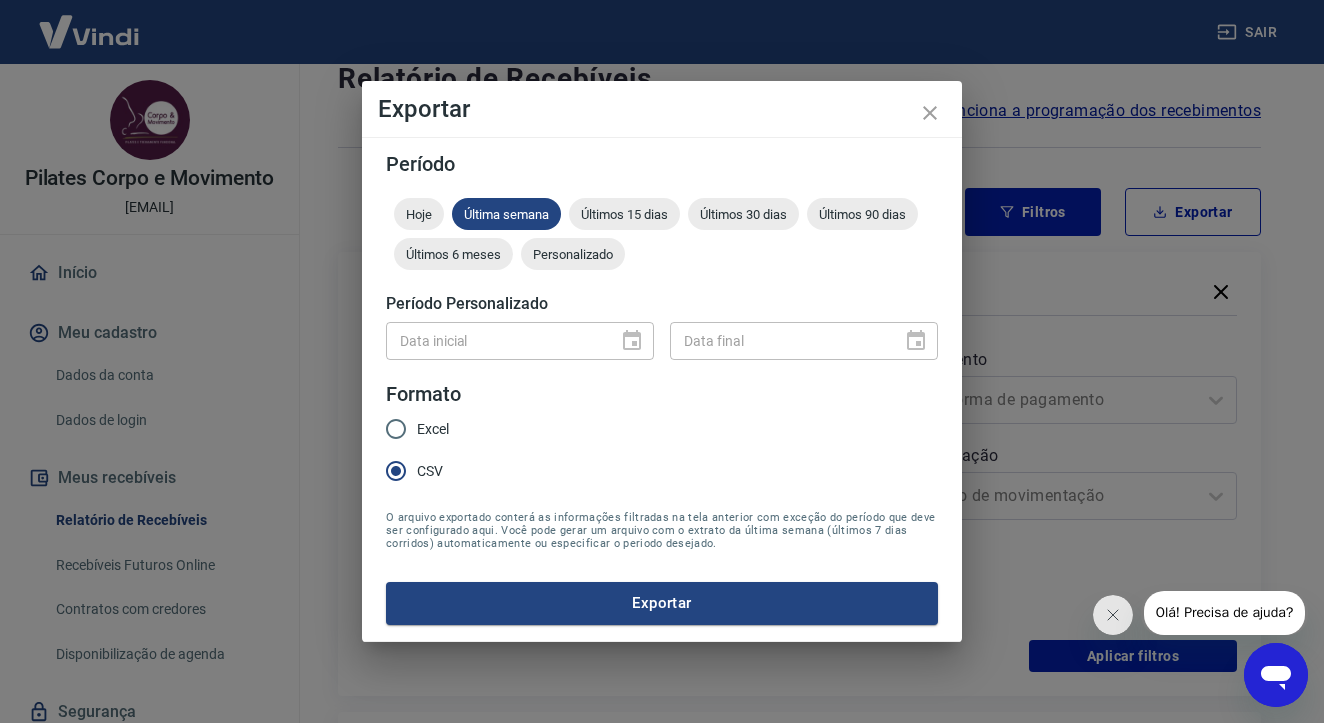 click on "Data inicial" at bounding box center (520, 340) 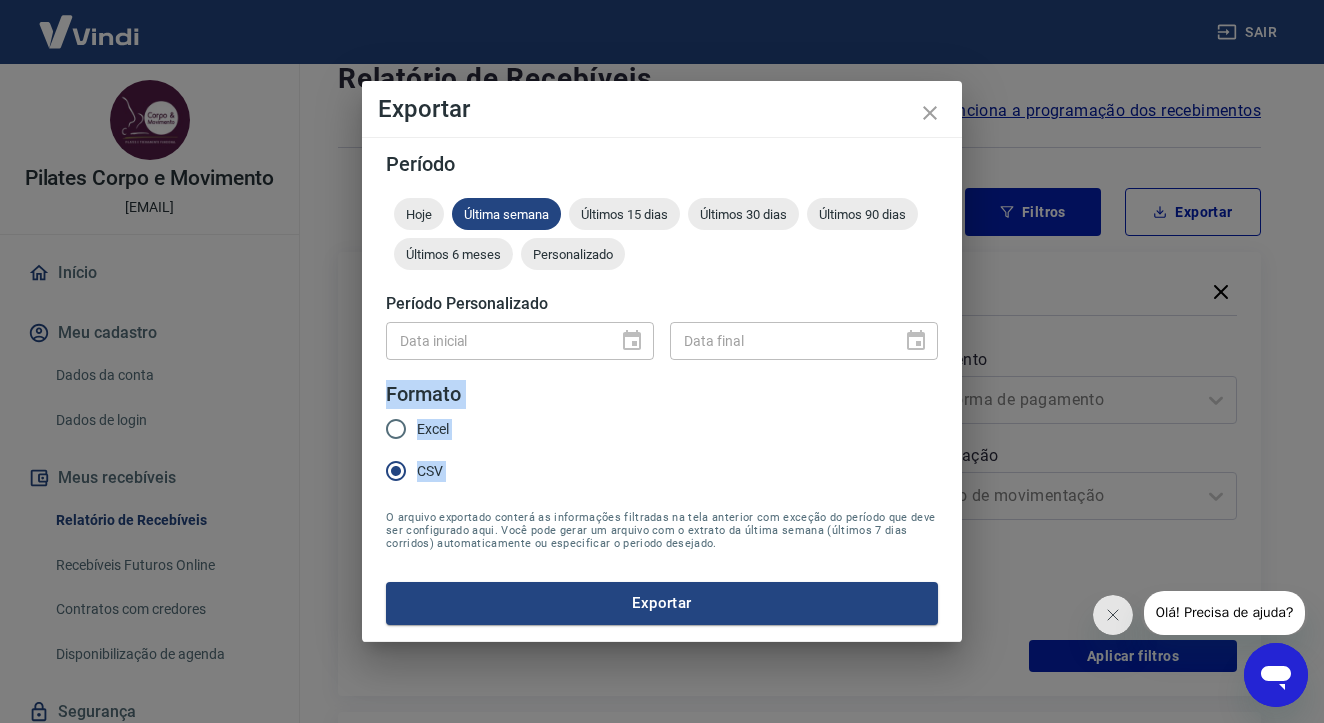click on "Data final" at bounding box center [804, 340] 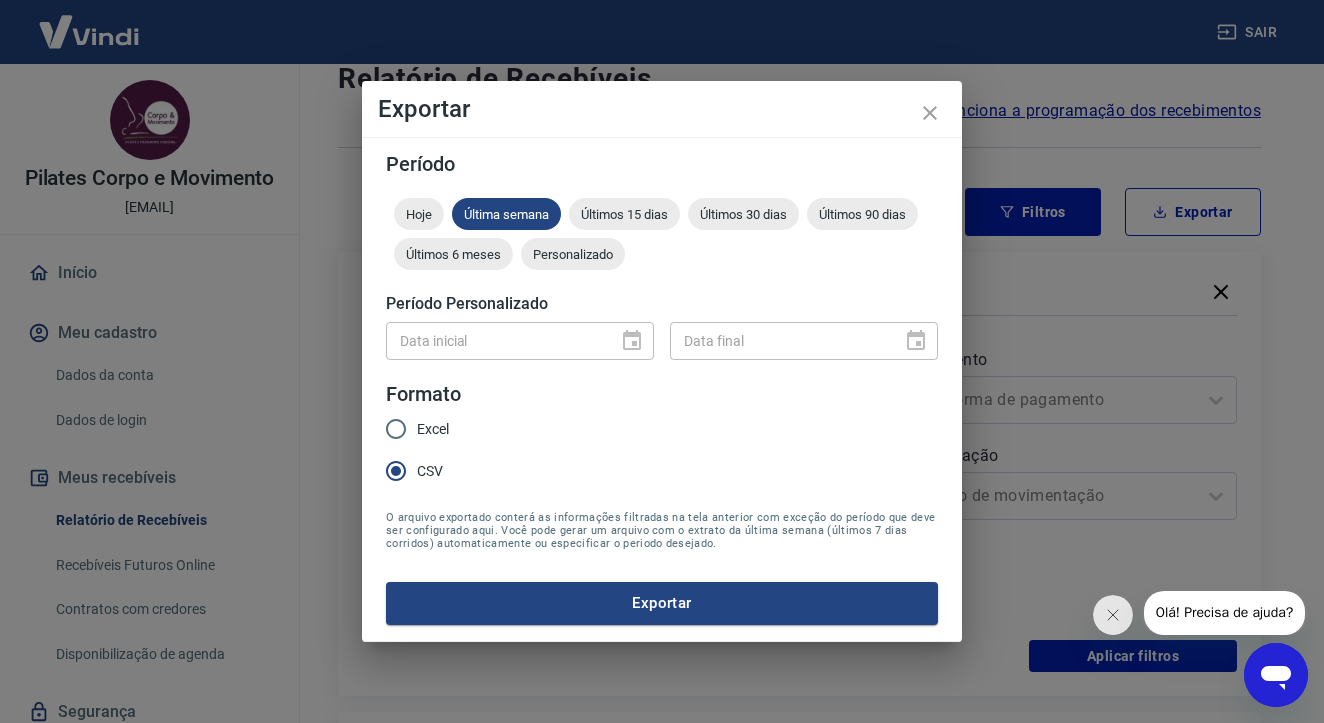 click on "Hoje Última semana Últimos 15 dias Últimos 30 dias Últimos 90 dias Últimos 6 meses Personalizado" at bounding box center [662, 238] 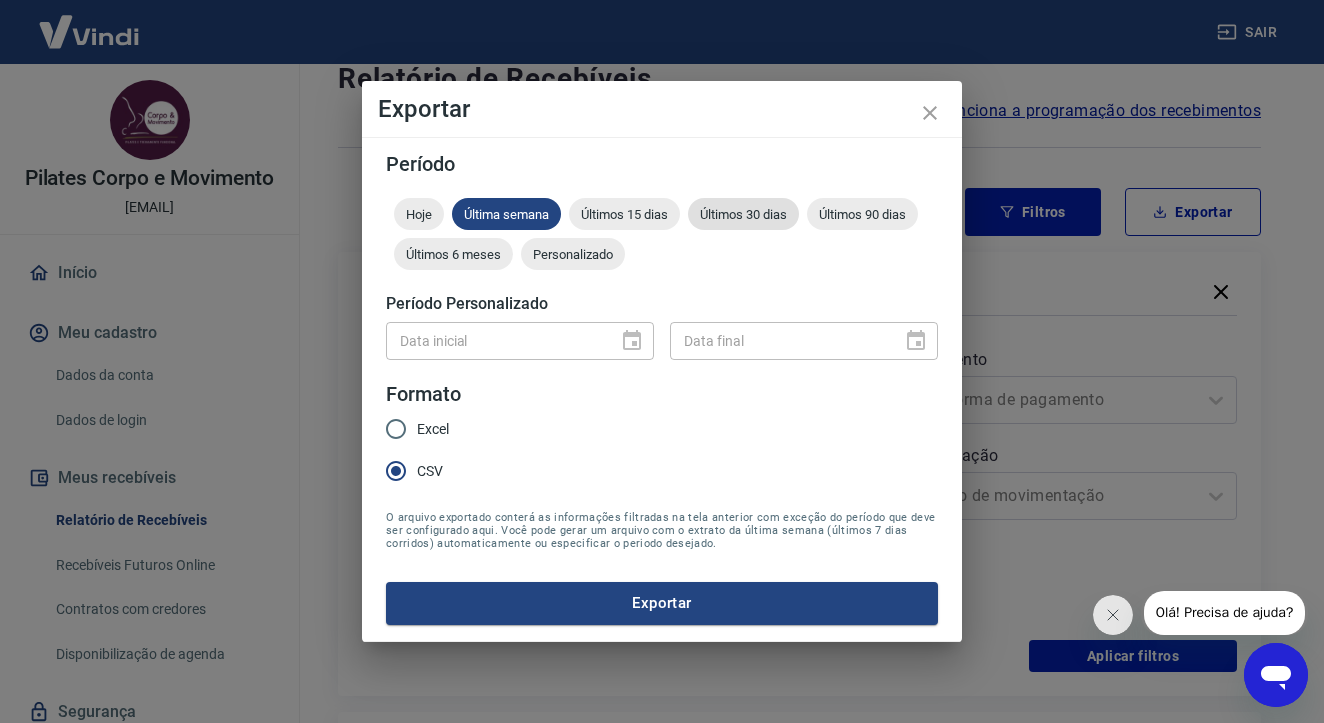 click on "Últimos 30 dias" at bounding box center (743, 214) 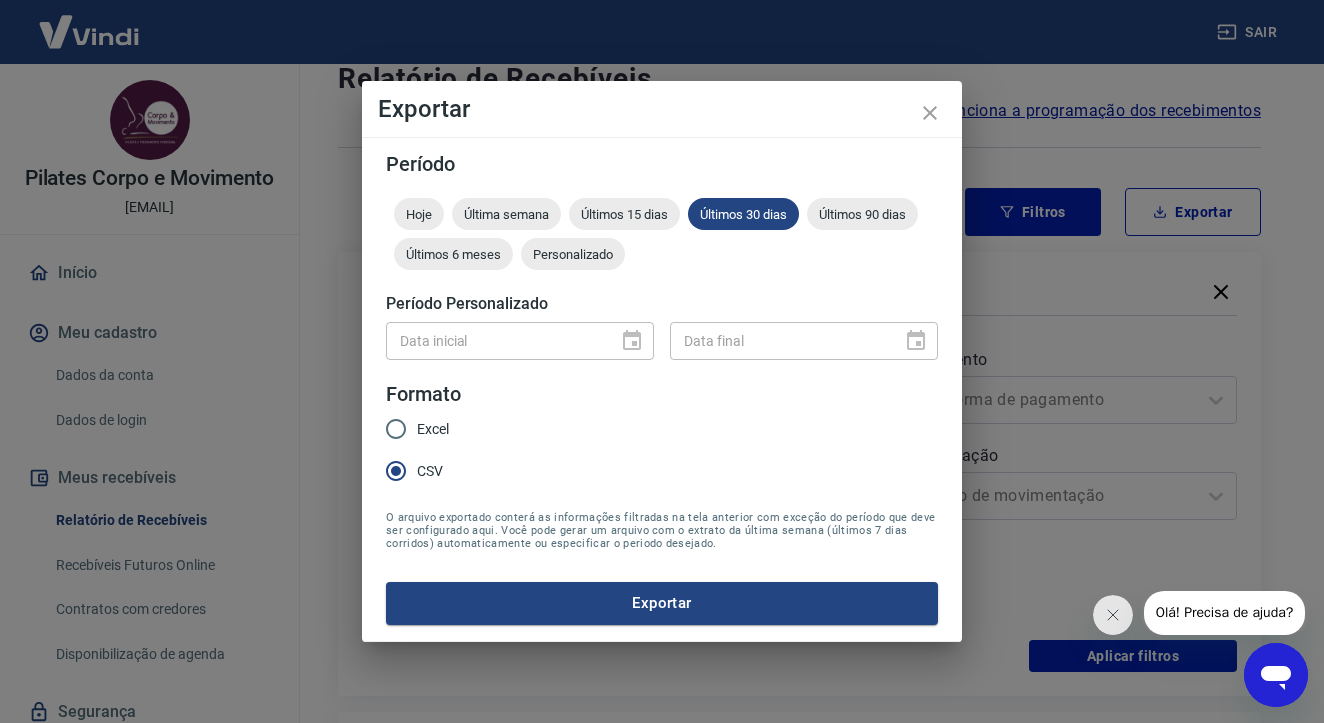 click on "Data inicial" at bounding box center (520, 340) 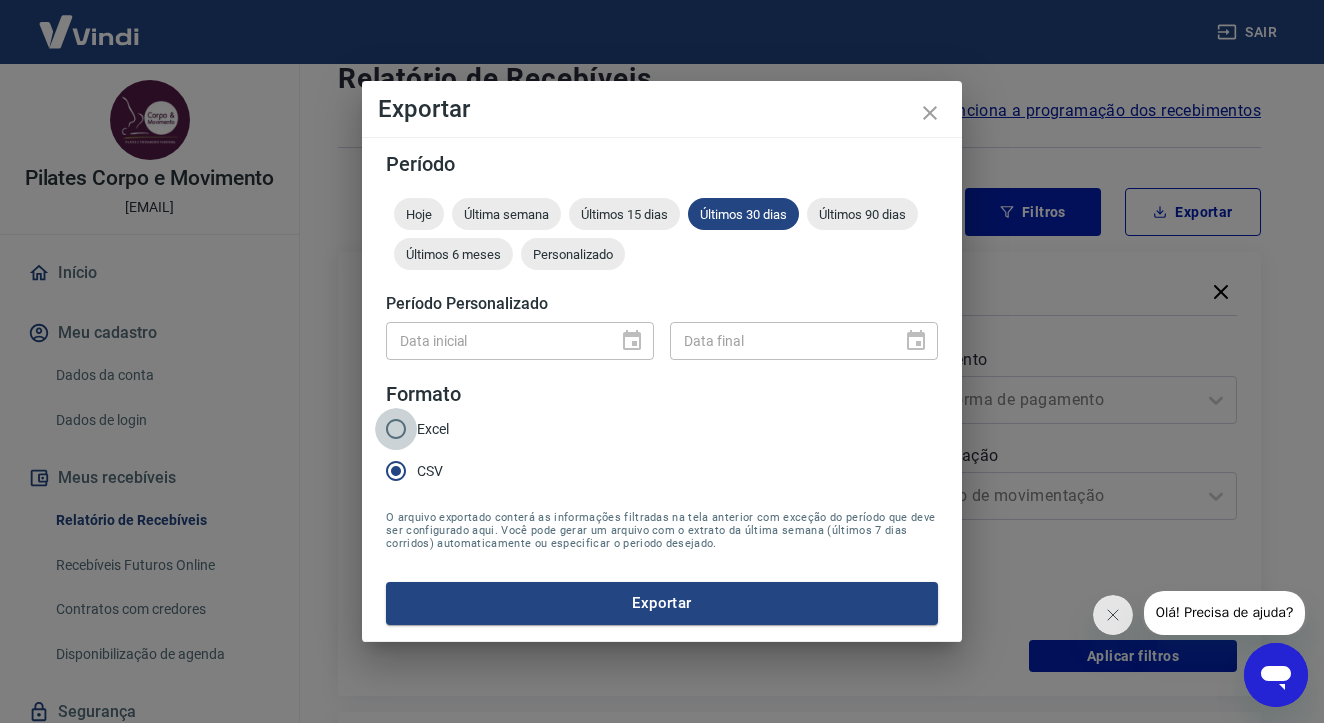 click on "Excel" at bounding box center [396, 429] 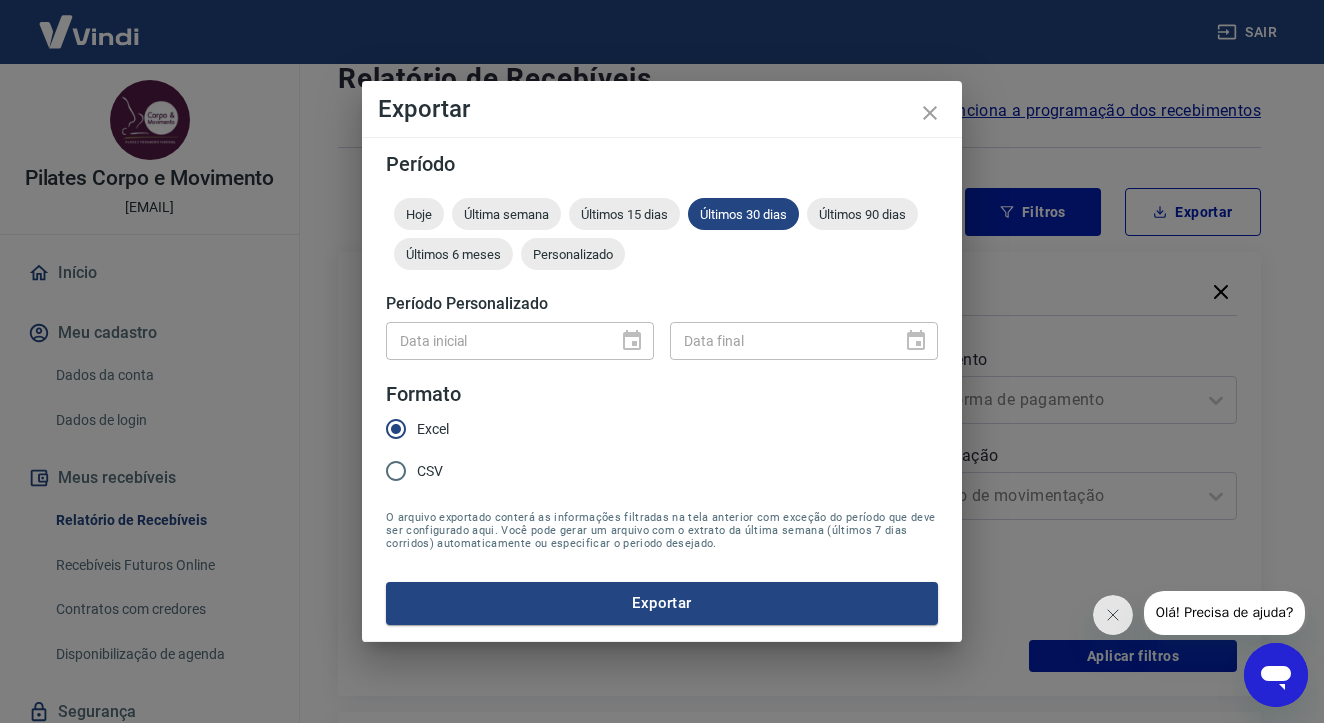 click on "CSV" at bounding box center (396, 471) 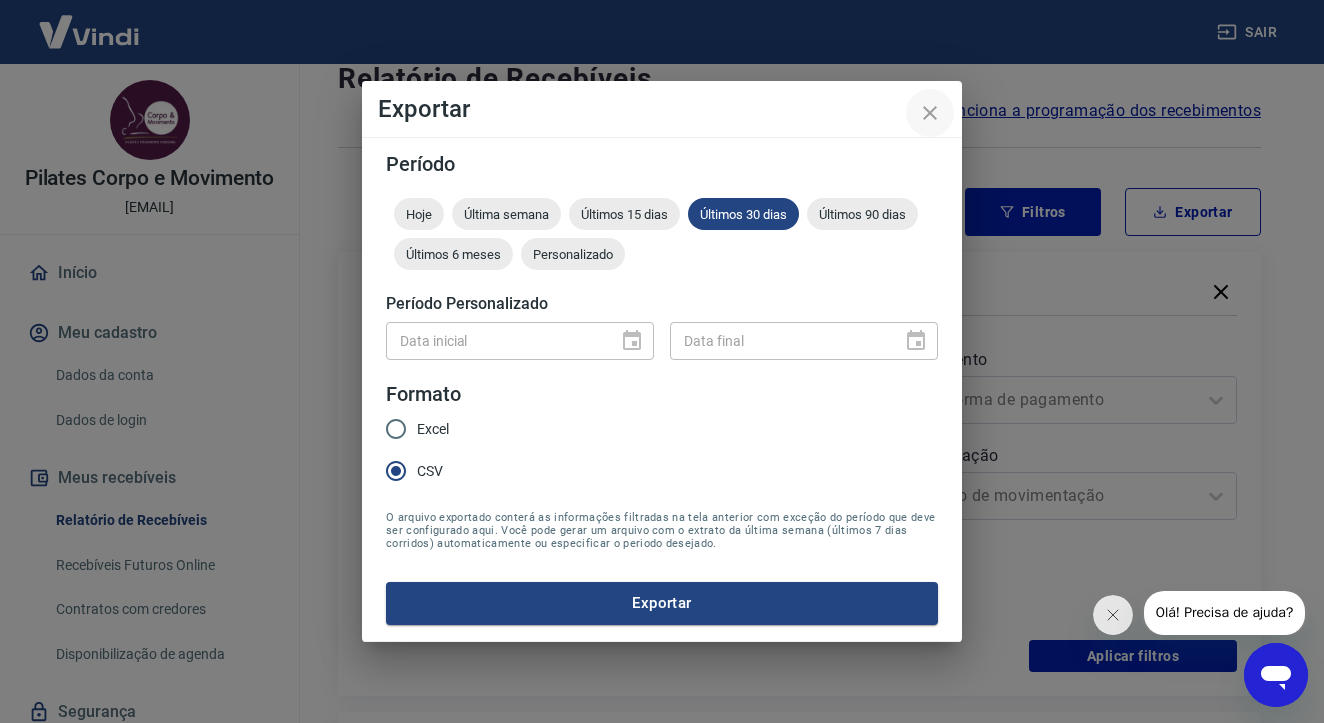 click 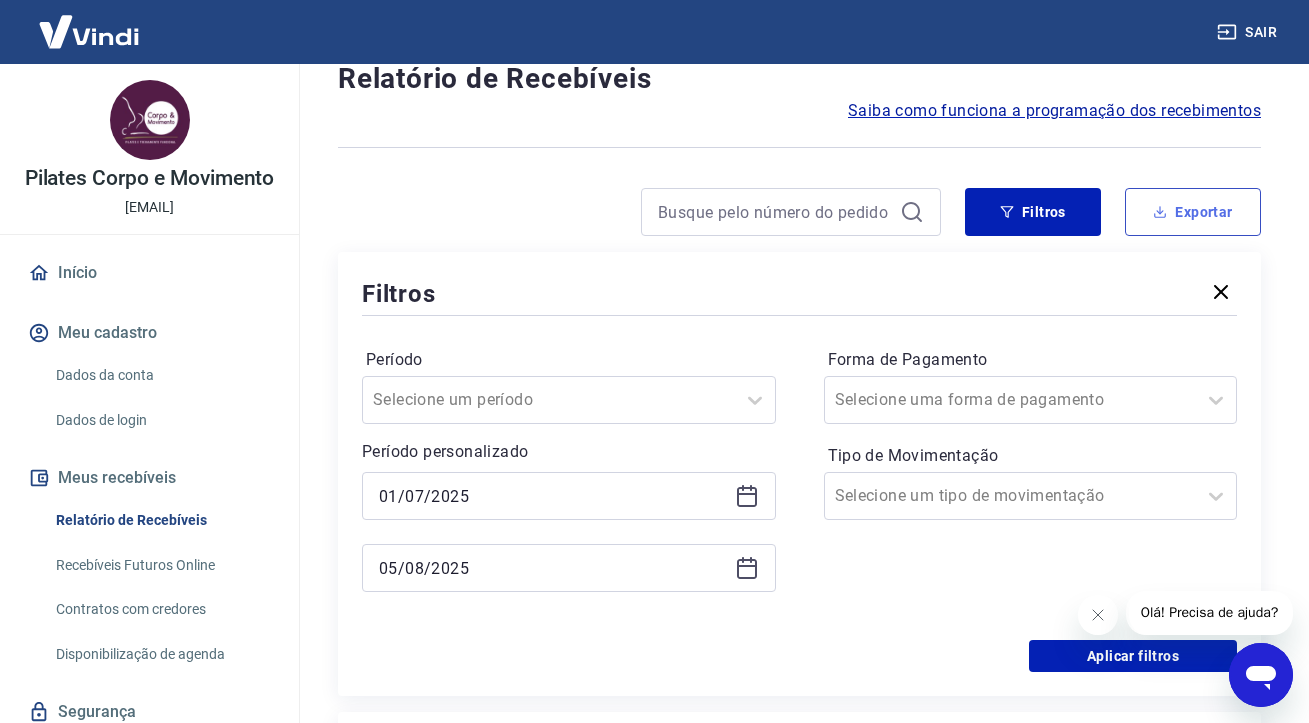 click on "Exportar" at bounding box center (1193, 212) 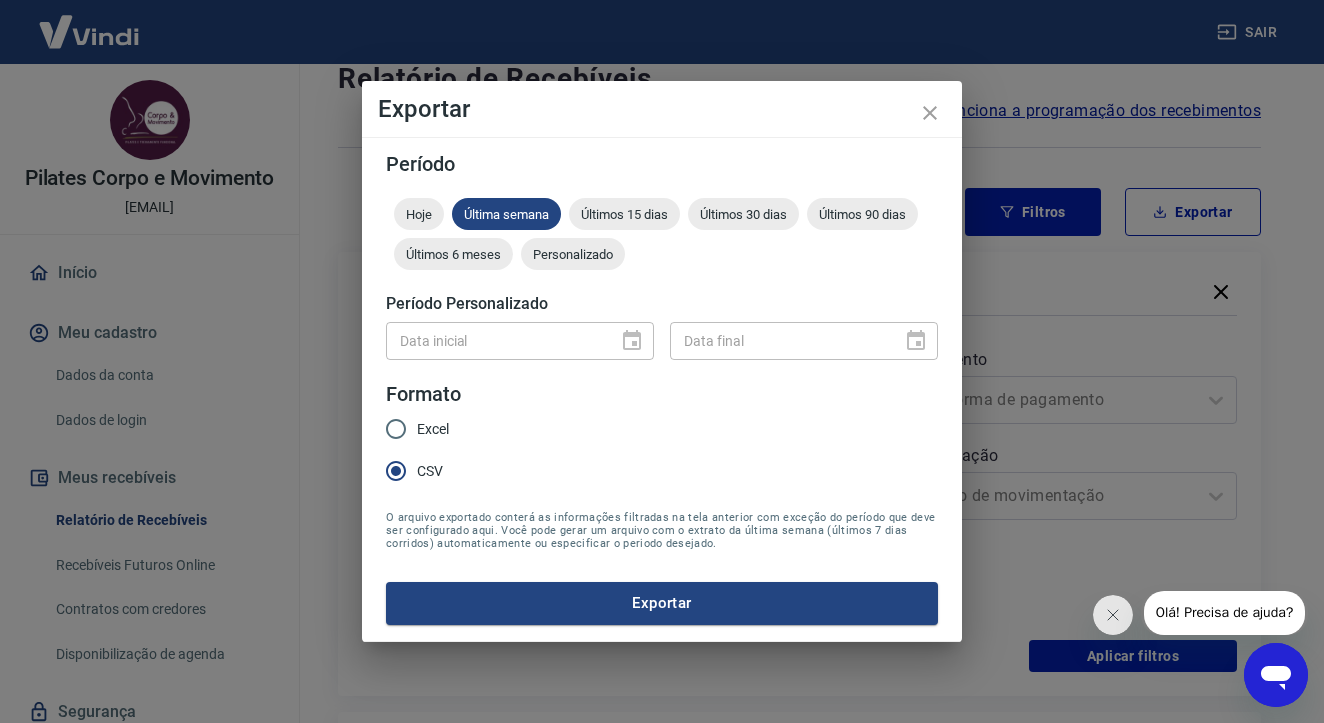 click on "Período   Hoje Última semana Últimos 15 dias Últimos 30 dias Últimos 90 dias Últimos 6 meses Personalizado Período Personalizado Data inicial Data inicial Data final Data final Formato Excel CSV O arquivo exportado conterá as informações filtradas na tela anterior com exceção do período que deve ser configurado aqui. Você pode gerar um arquivo com o extrato da última semana (últimos 7 dias corridos) automaticamente ou especificar o periodo desejado. Exportar" at bounding box center (662, 389) 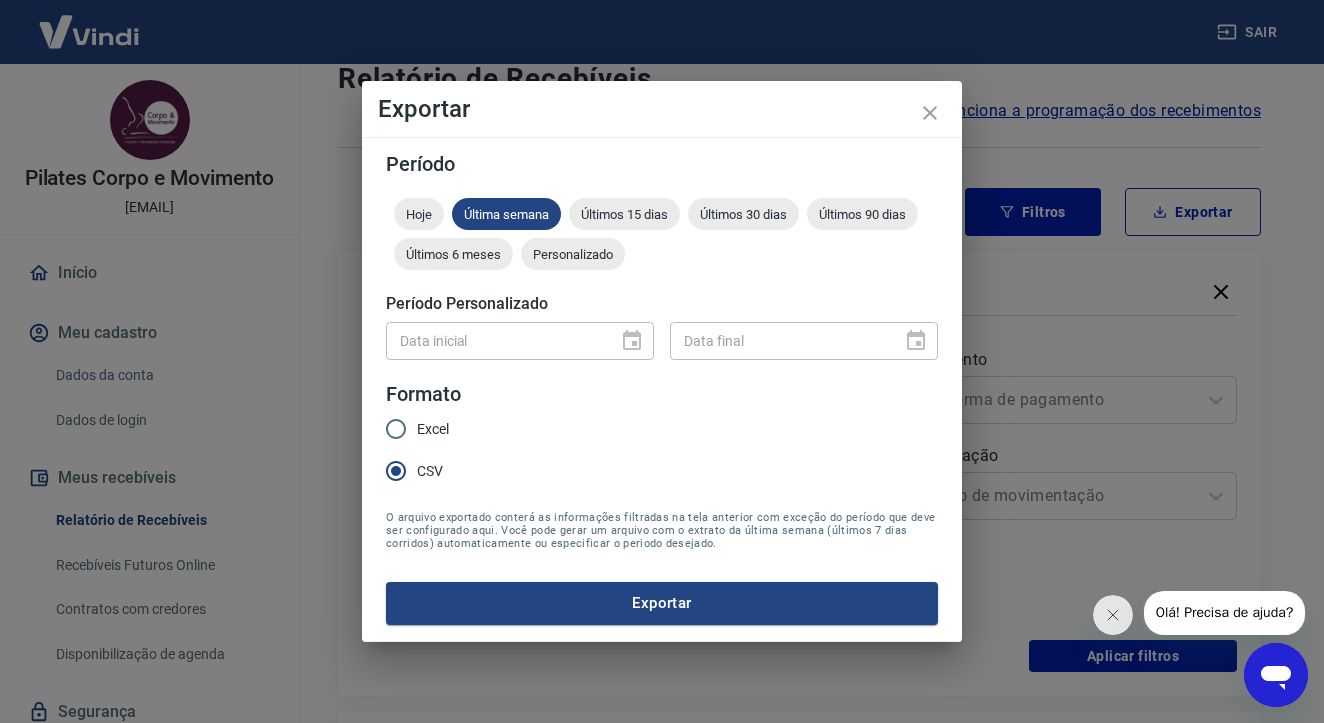click on "Data inicial" at bounding box center (520, 340) 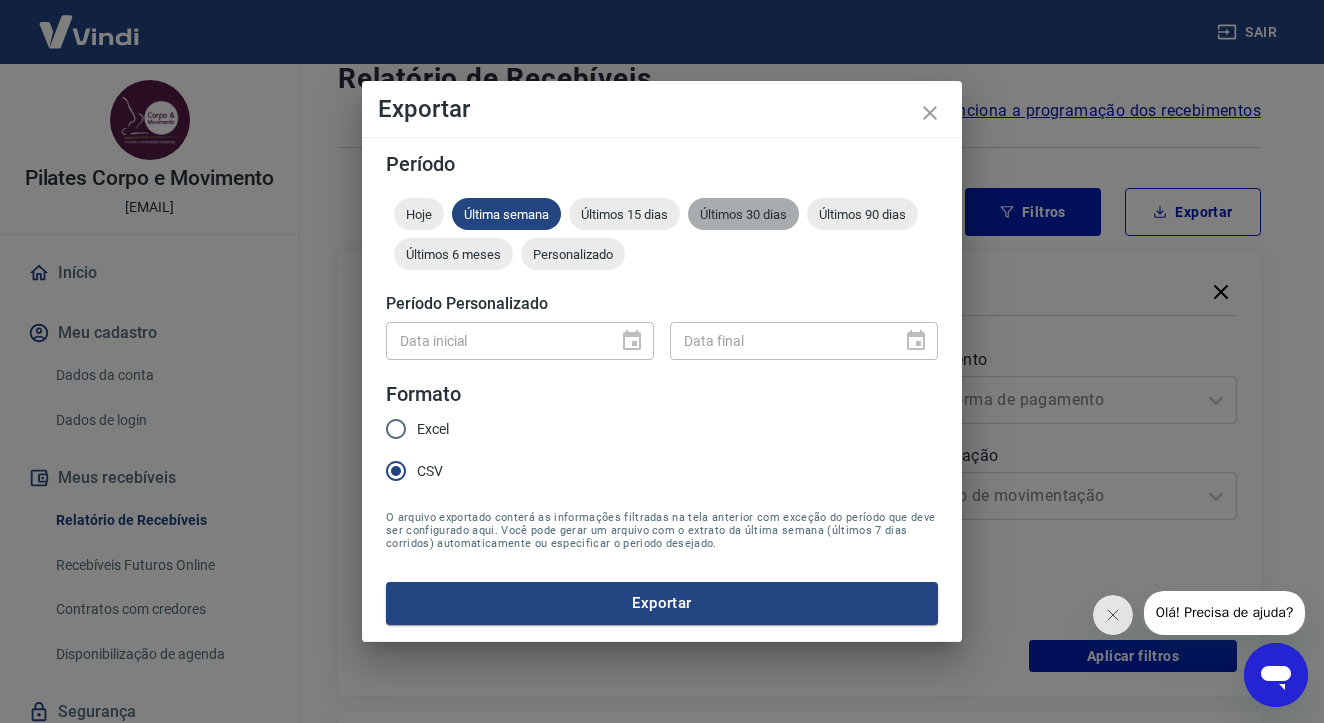 click on "Últimos 30 dias" at bounding box center [743, 214] 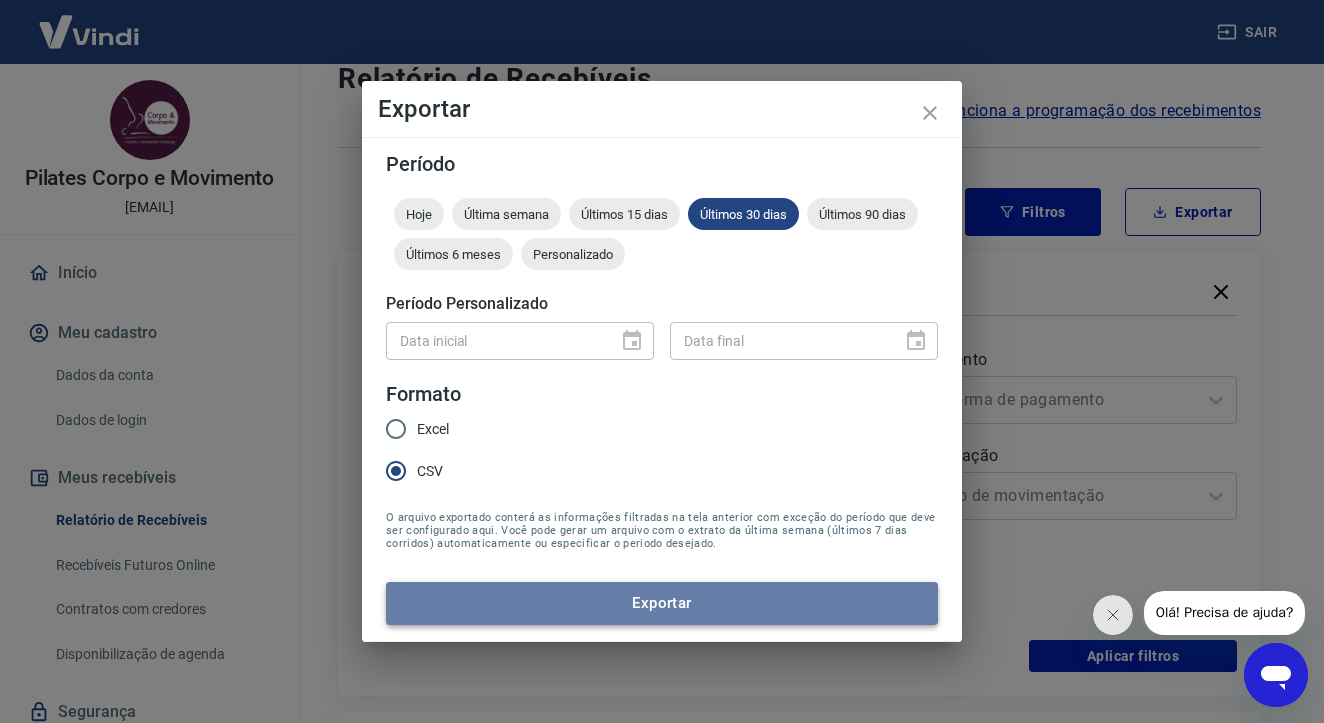 click on "Exportar" at bounding box center [662, 603] 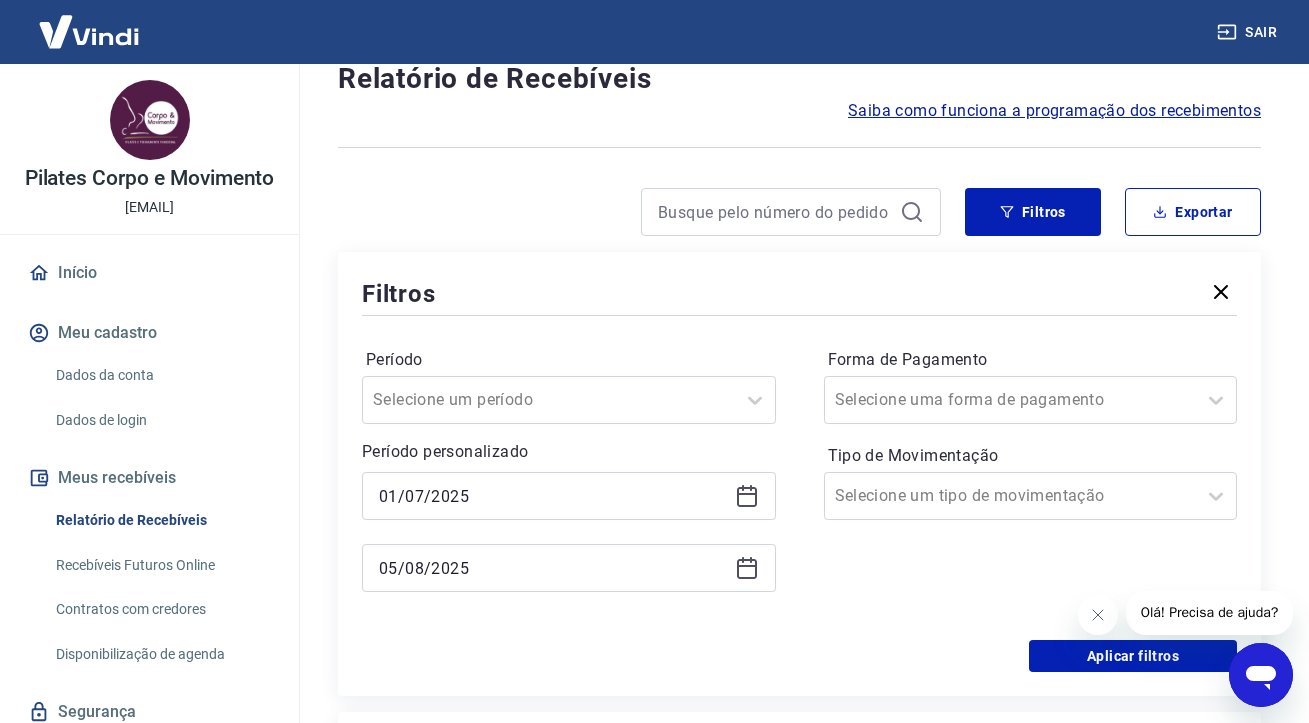 click 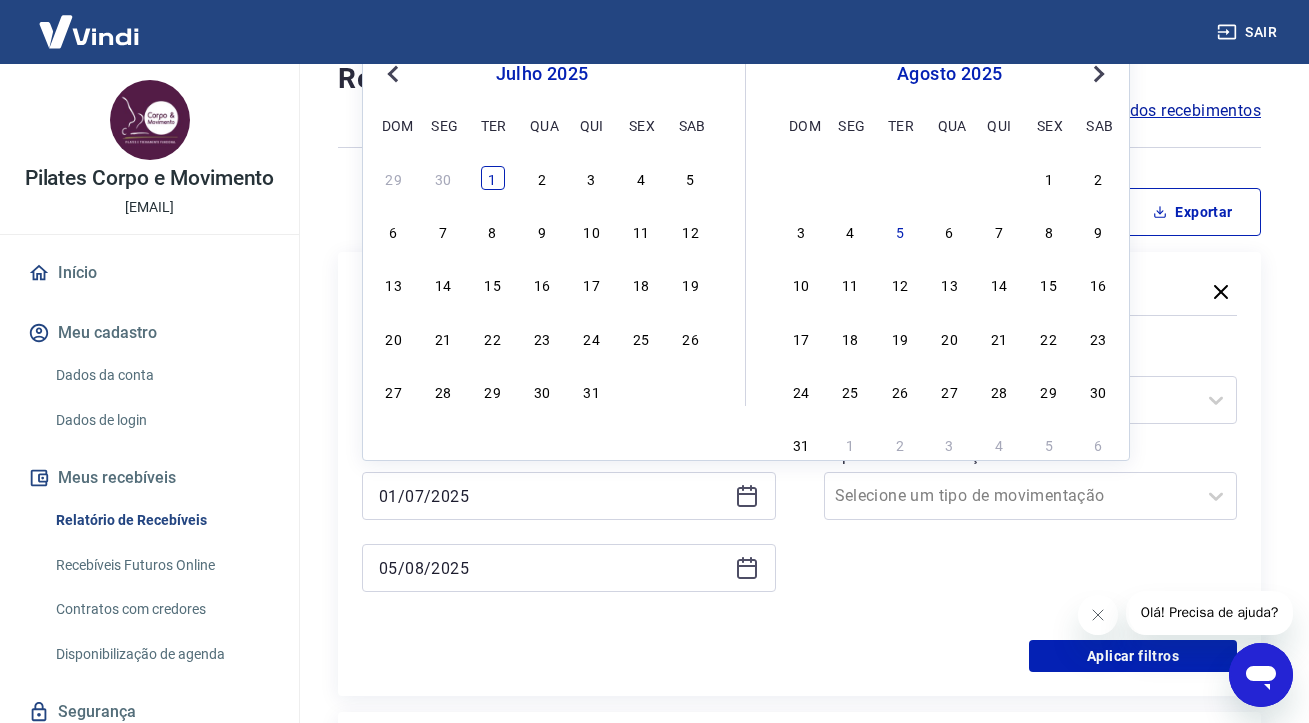 click on "1" at bounding box center (493, 178) 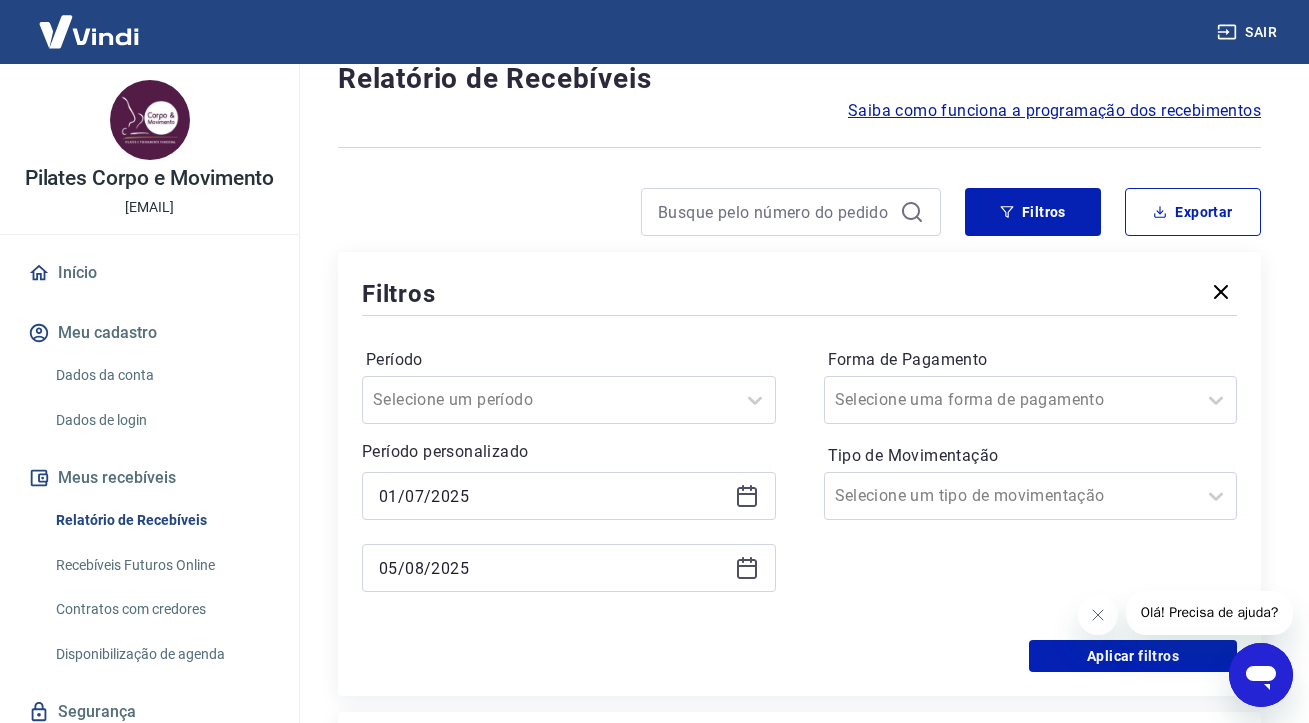 click 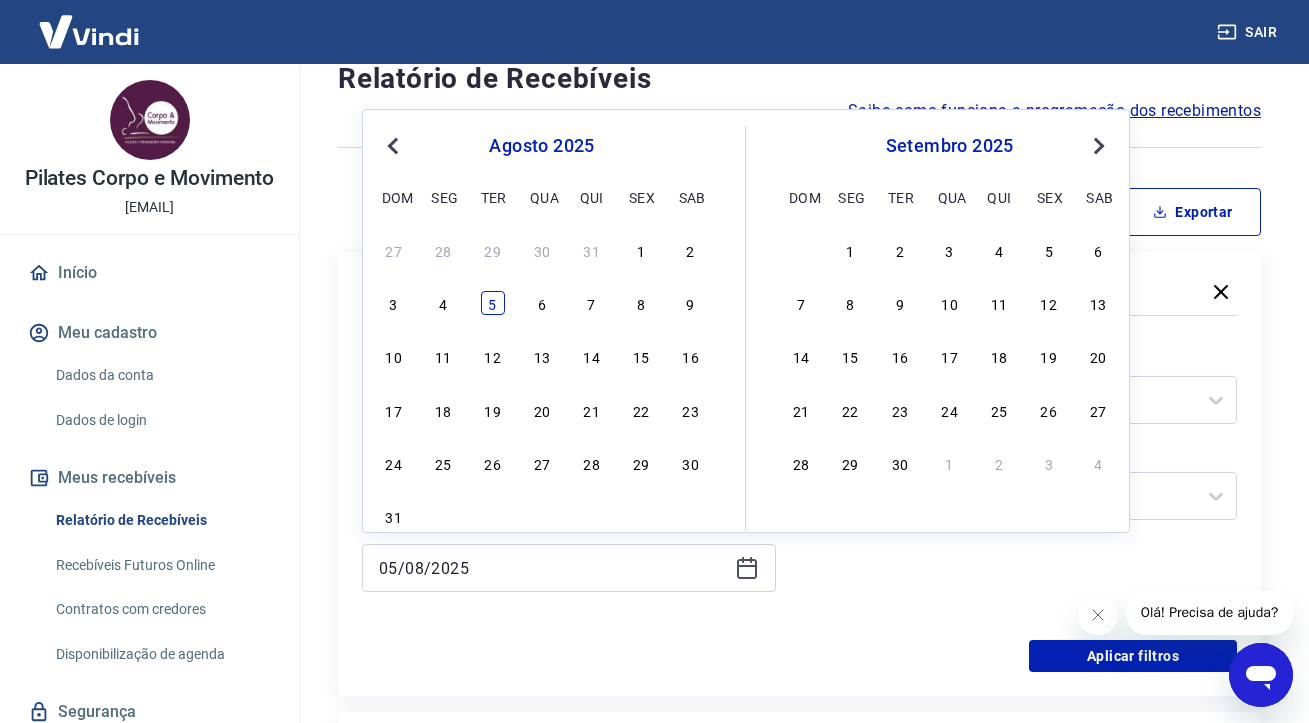 click on "5" at bounding box center (493, 303) 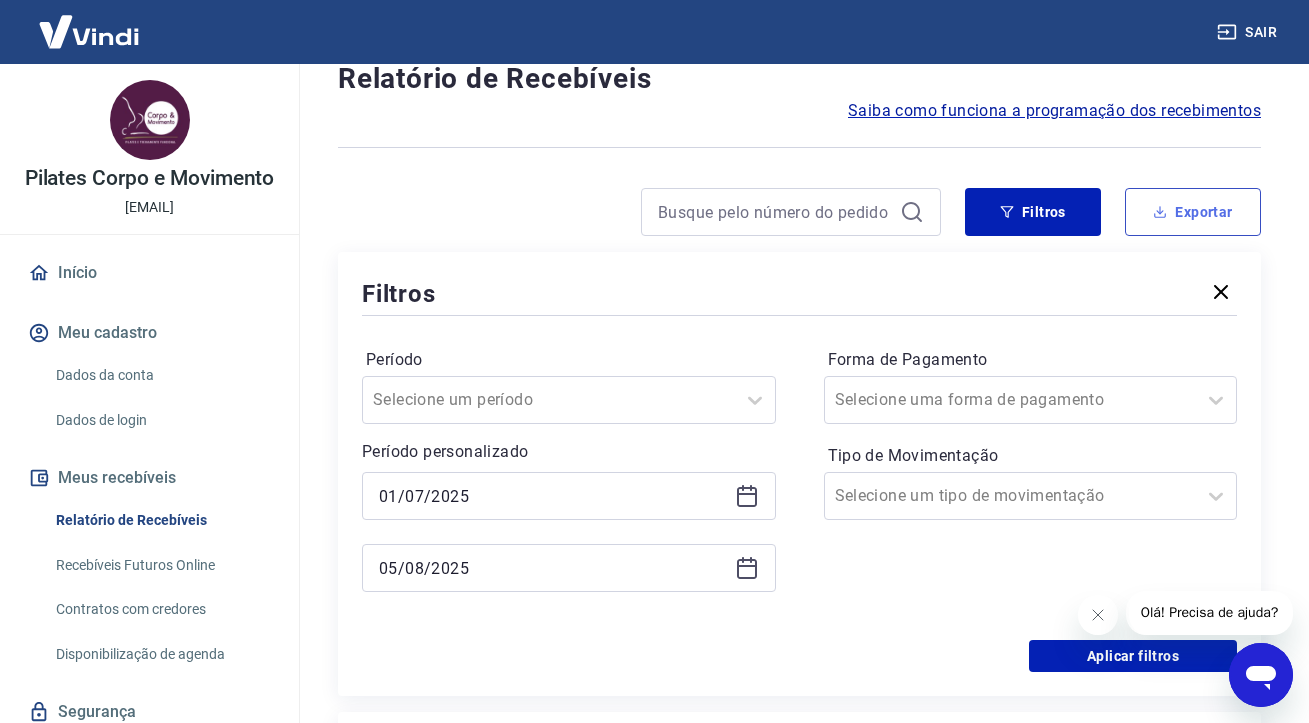 click on "Exportar" at bounding box center (1193, 212) 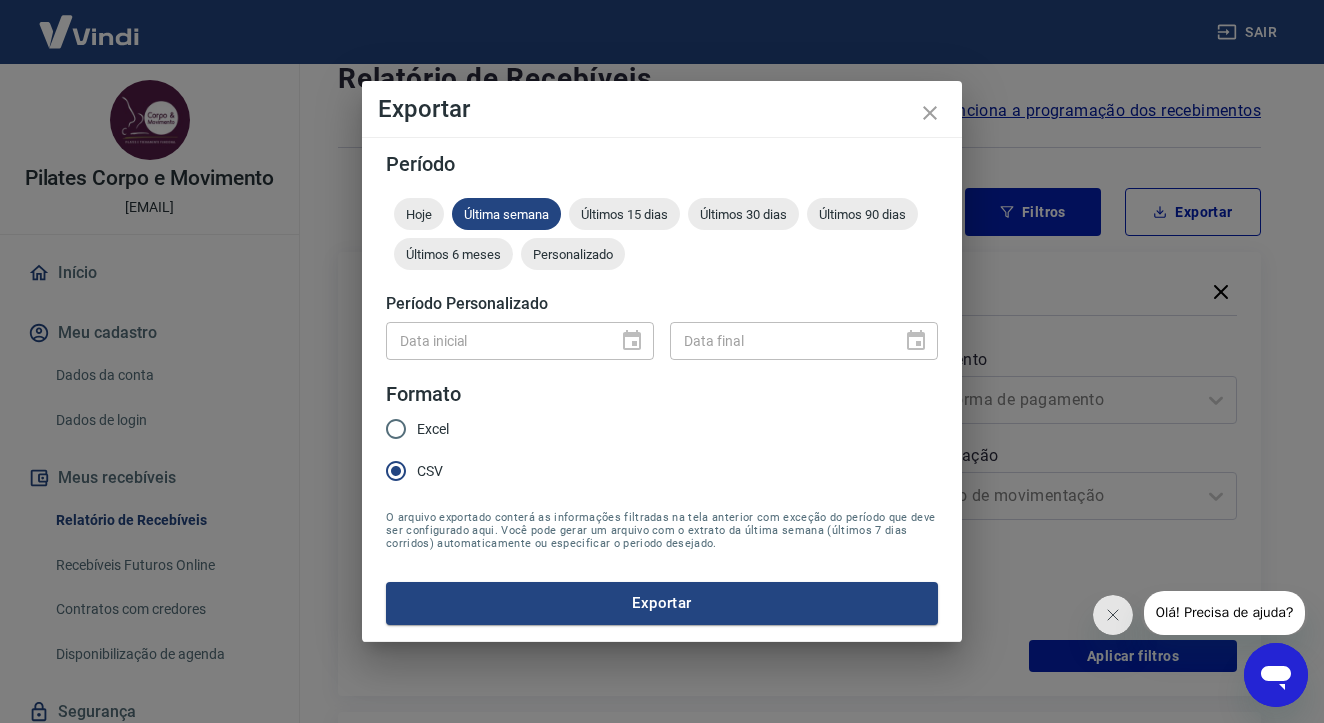 click on "Data inicial" at bounding box center (520, 340) 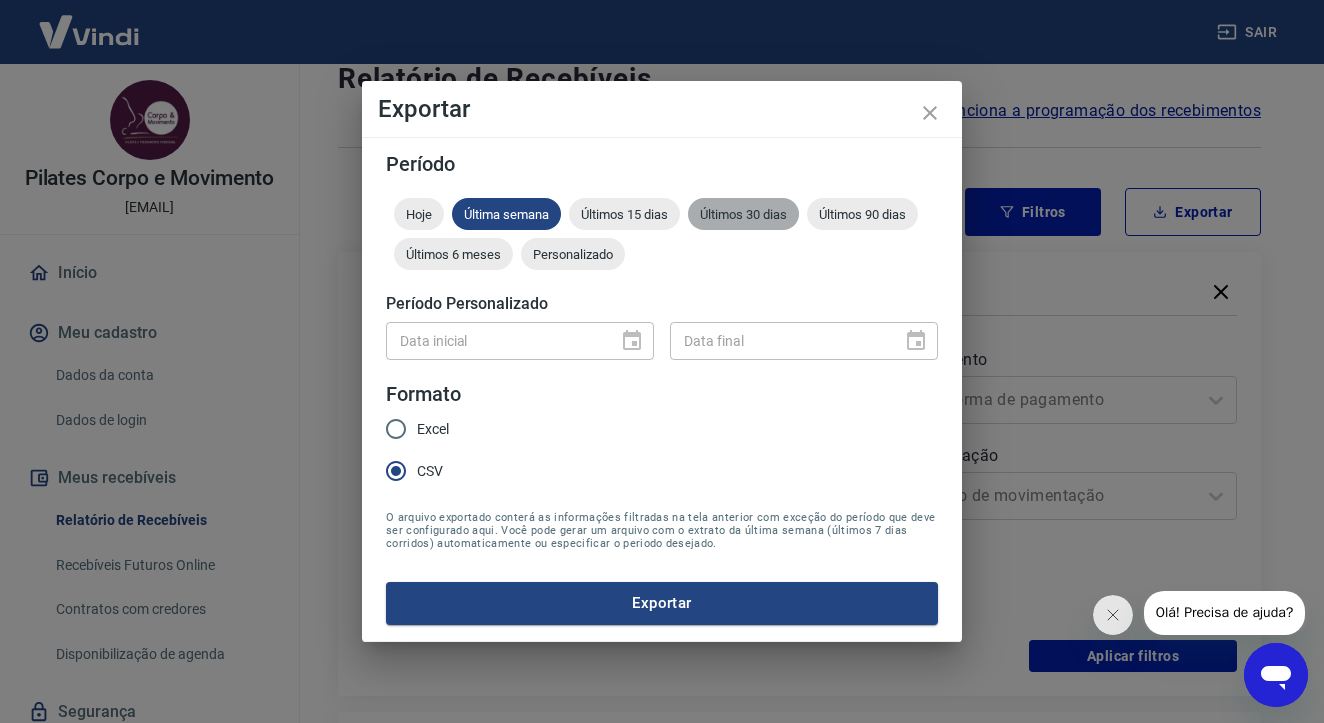 click on "Últimos 30 dias" at bounding box center [743, 214] 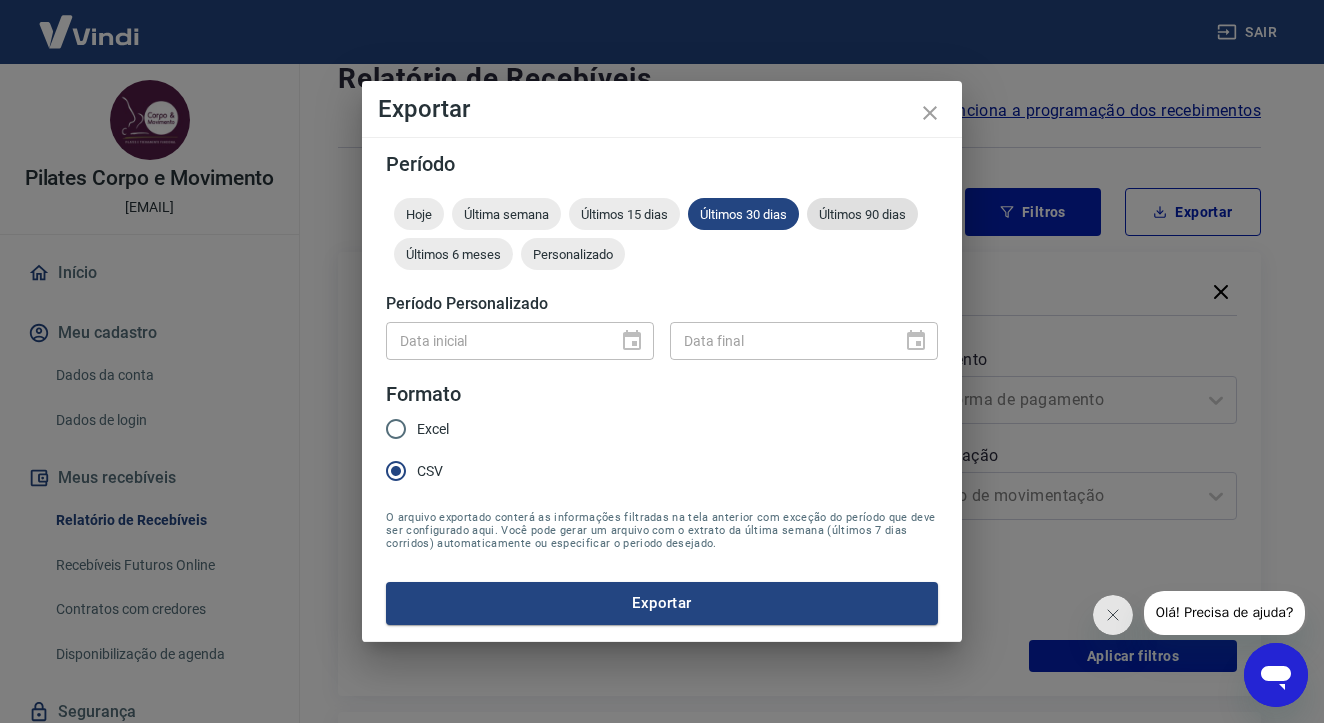 click on "Últimos 90 dias" at bounding box center (862, 214) 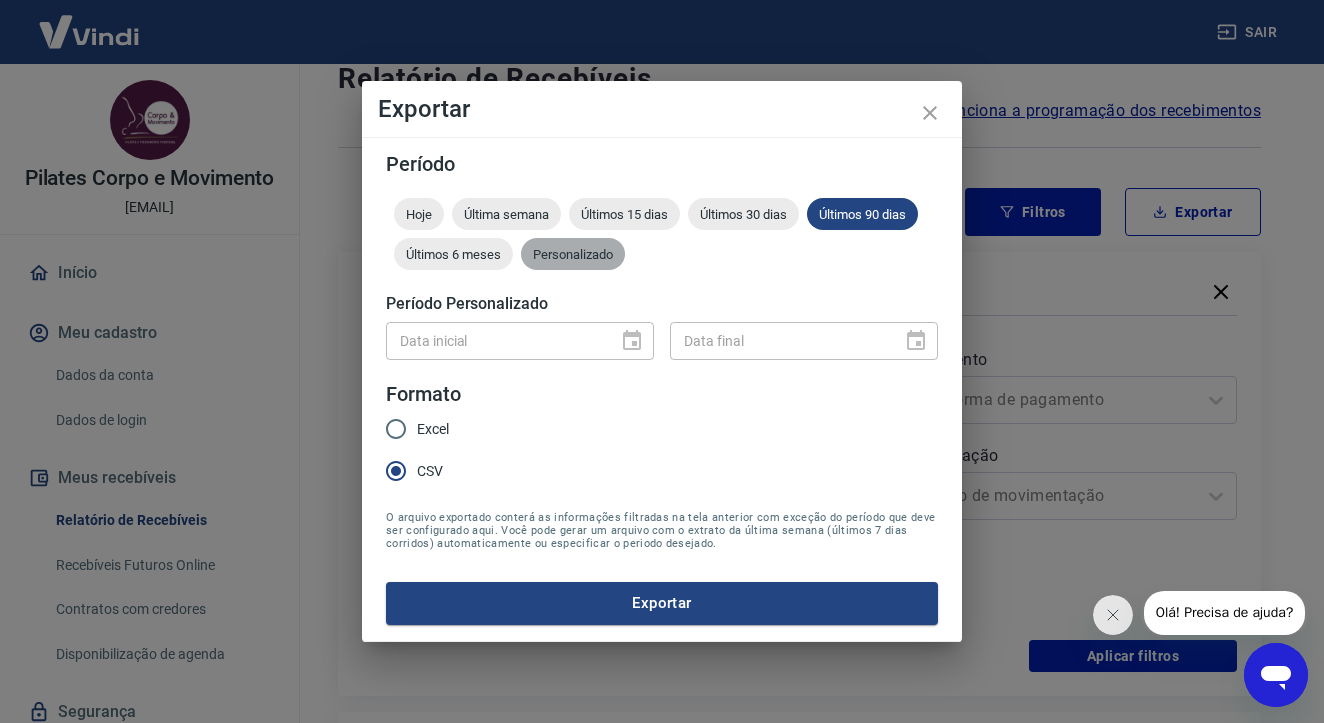 click on "Personalizado" at bounding box center (573, 254) 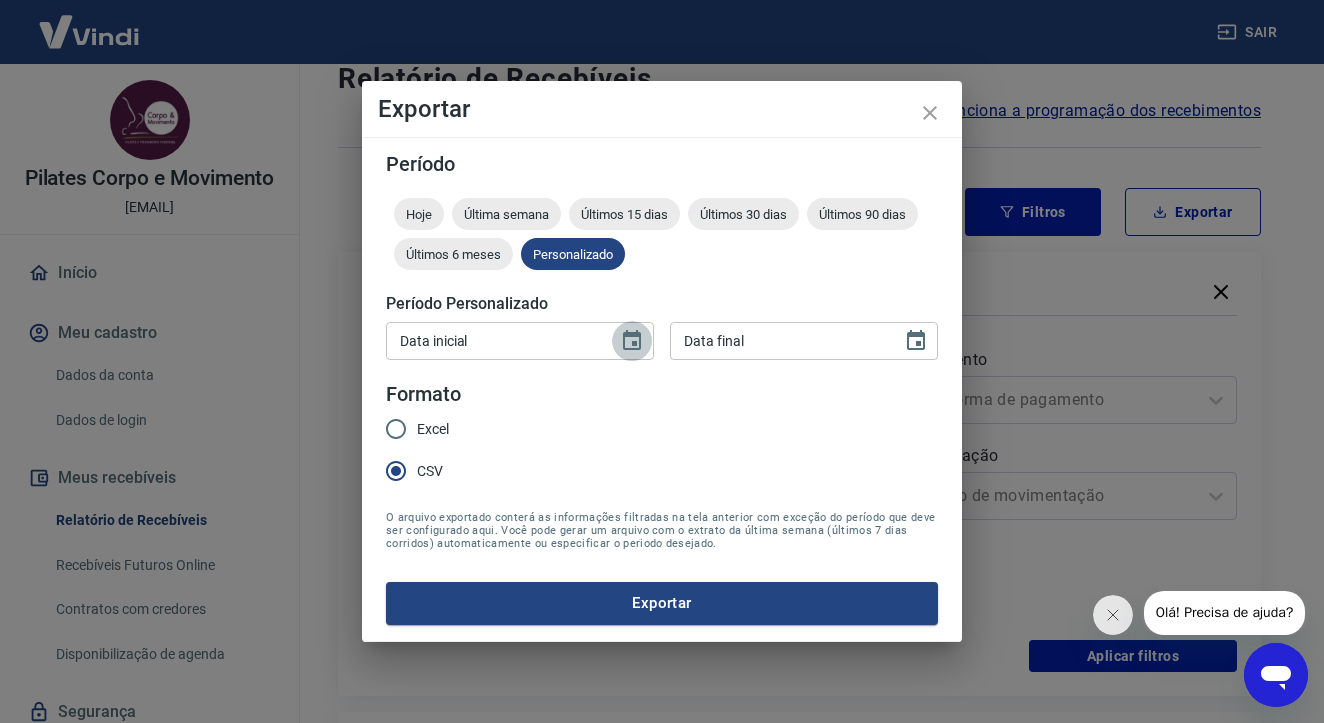 click 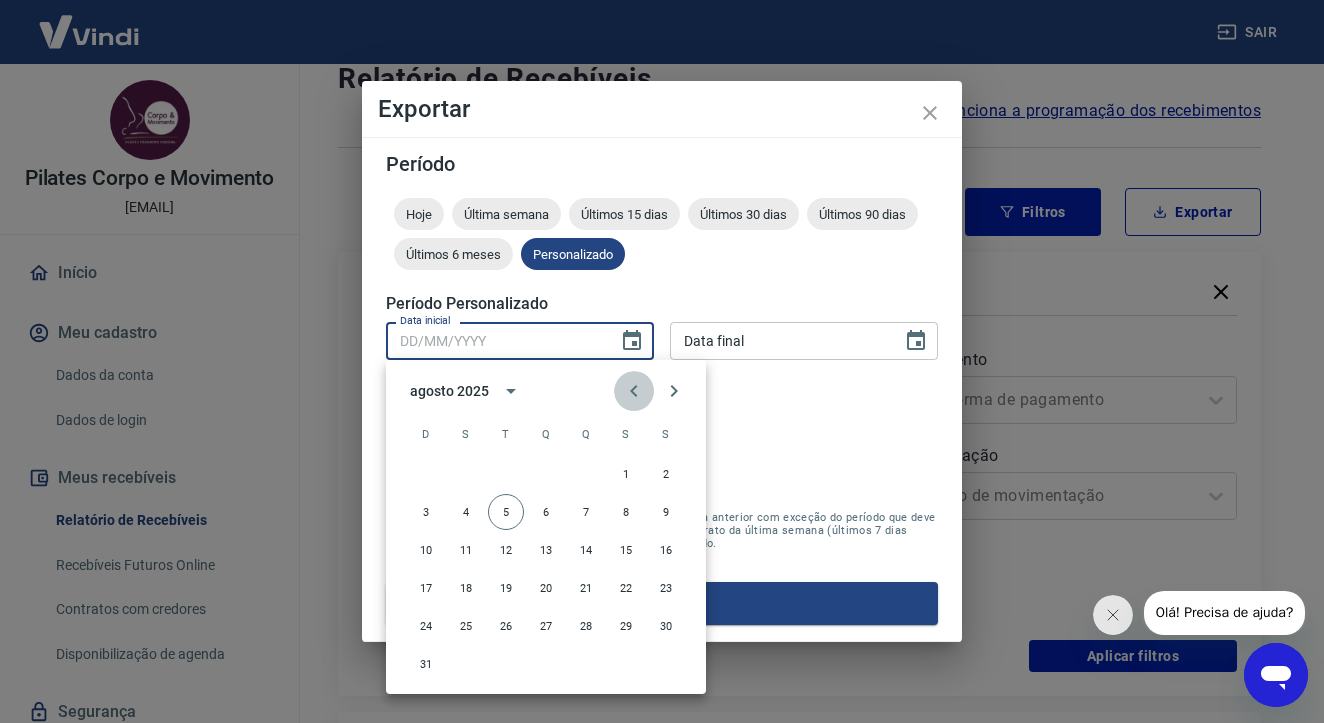click 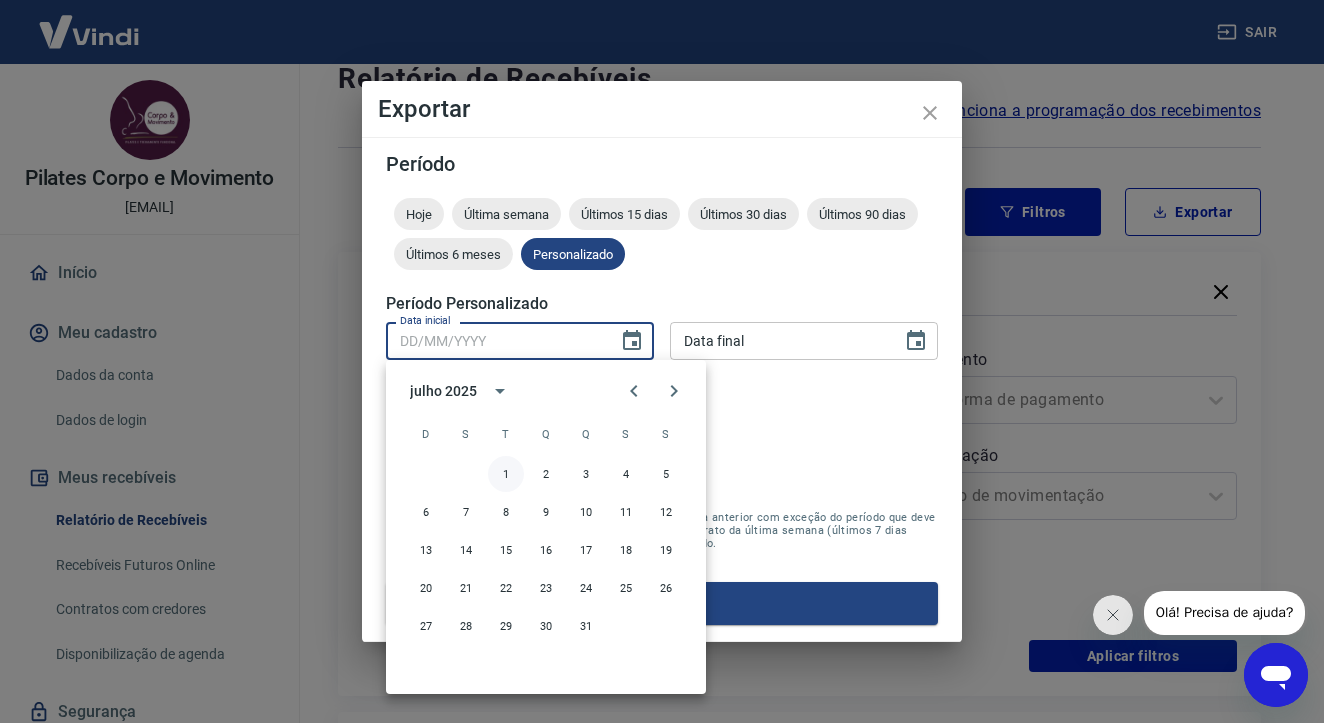 click on "1" at bounding box center [506, 474] 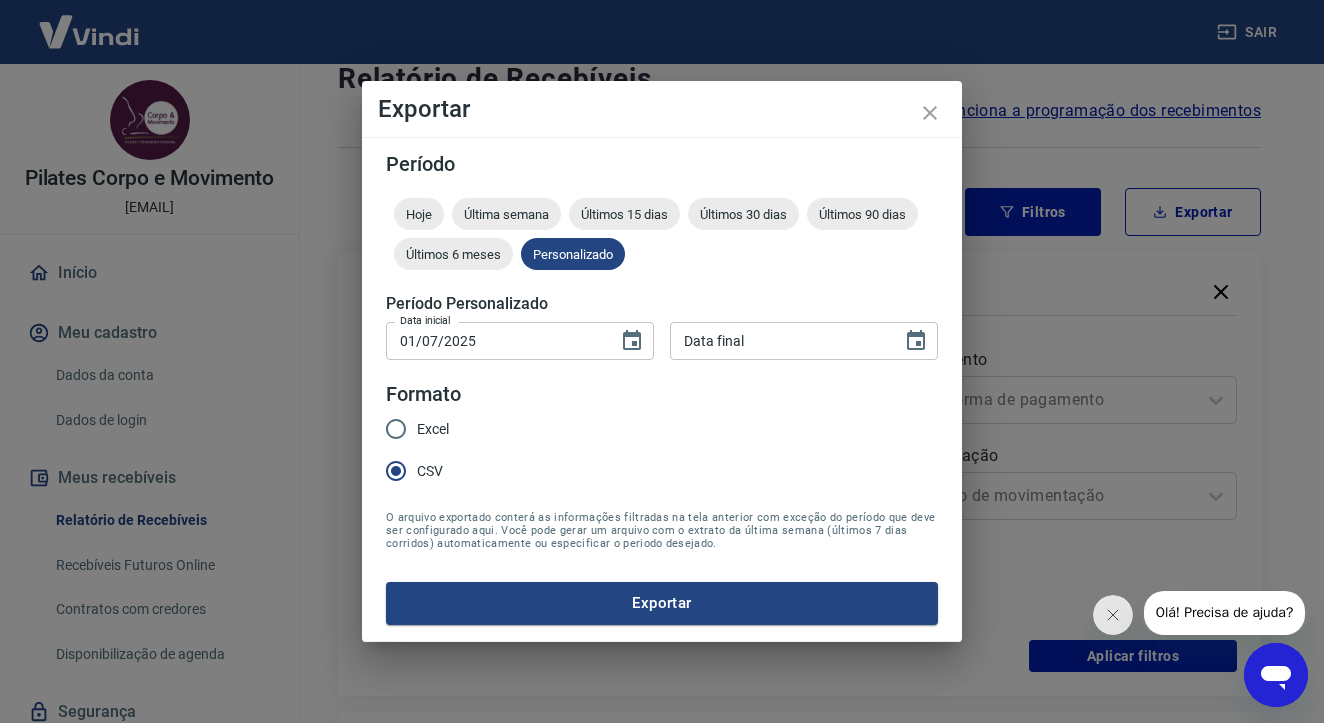 type on "01/07/2025" 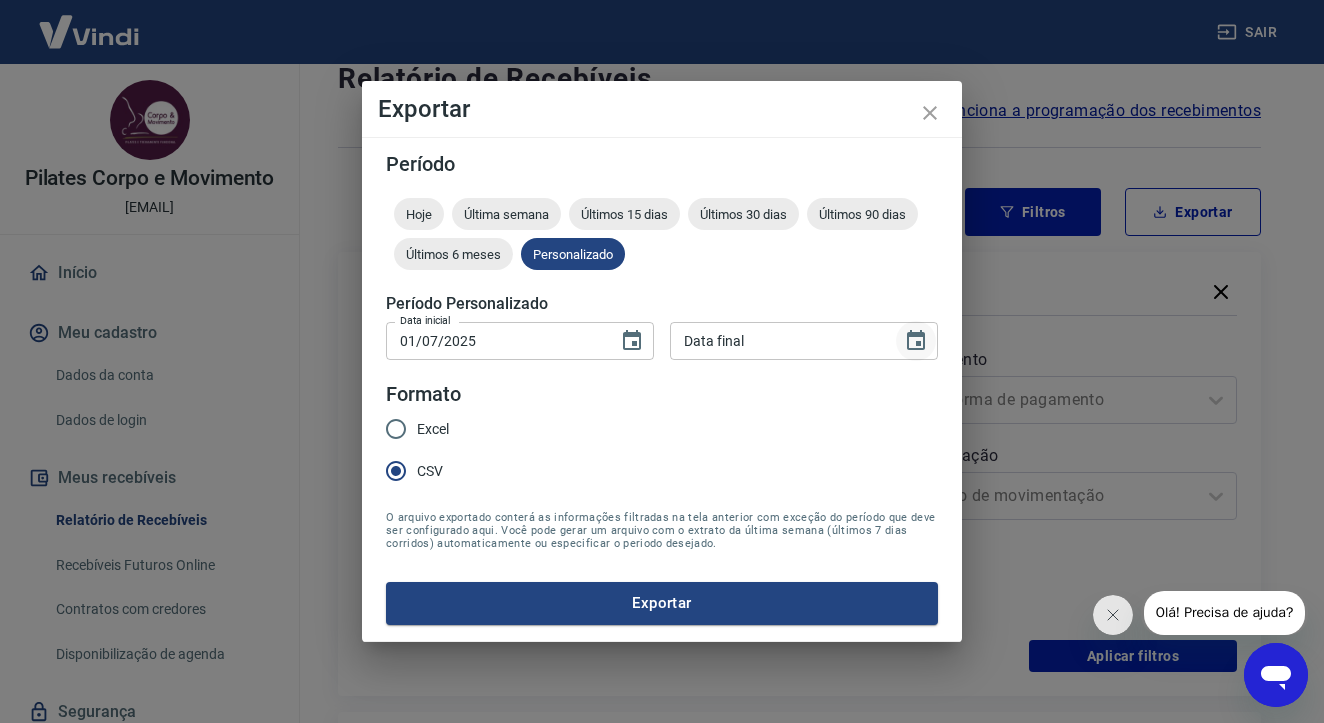 click 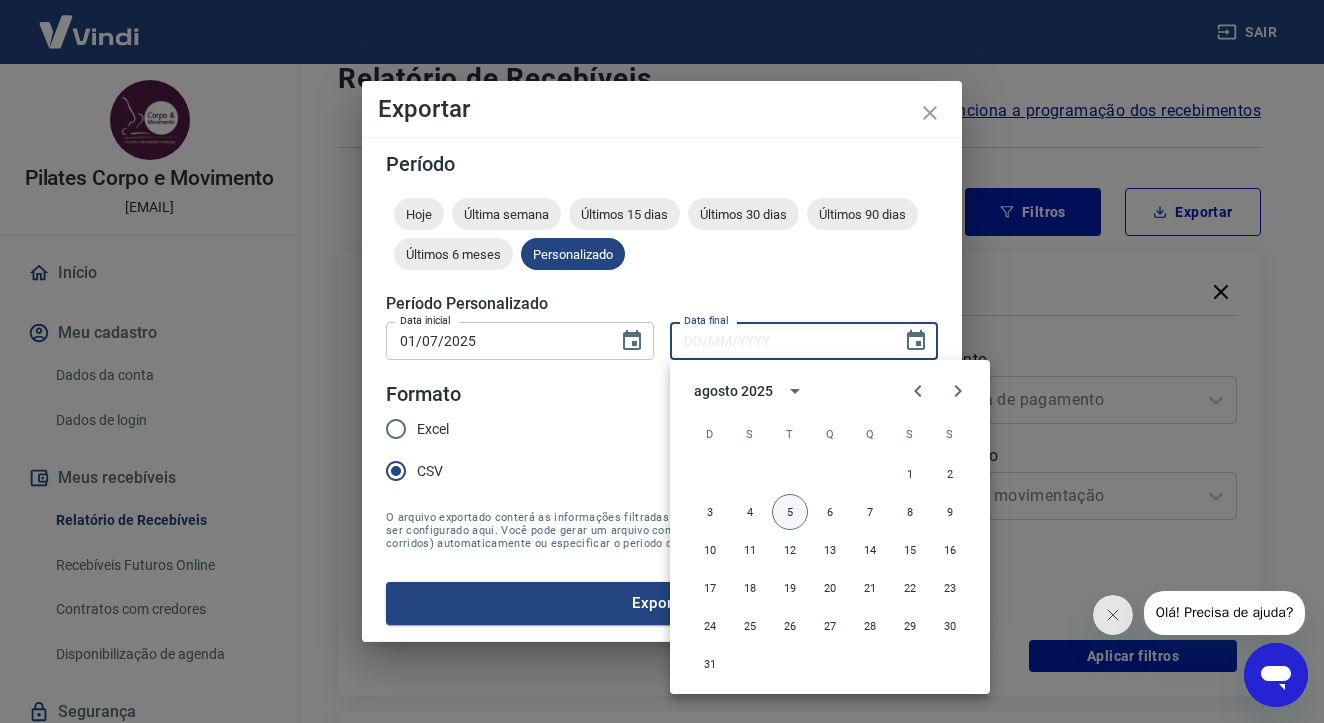 click on "5" at bounding box center (790, 512) 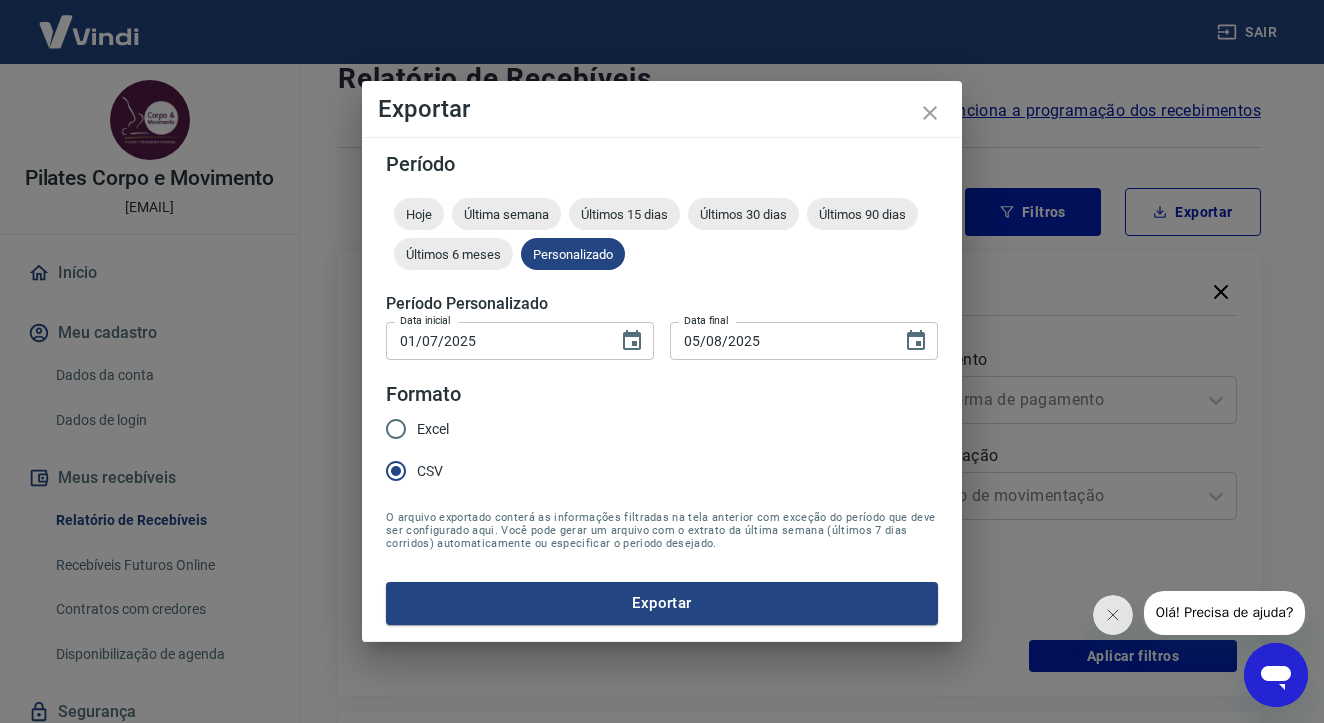 type on "05/08/2025" 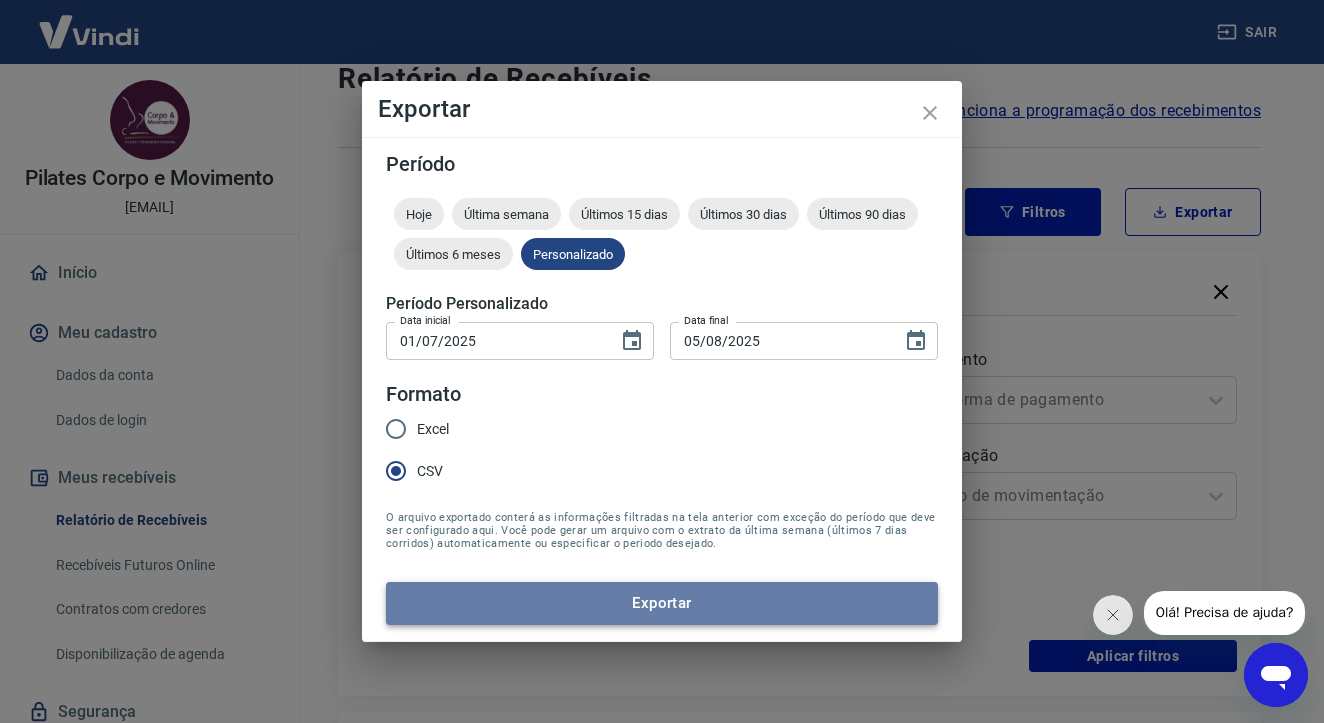 click on "Exportar" at bounding box center [662, 603] 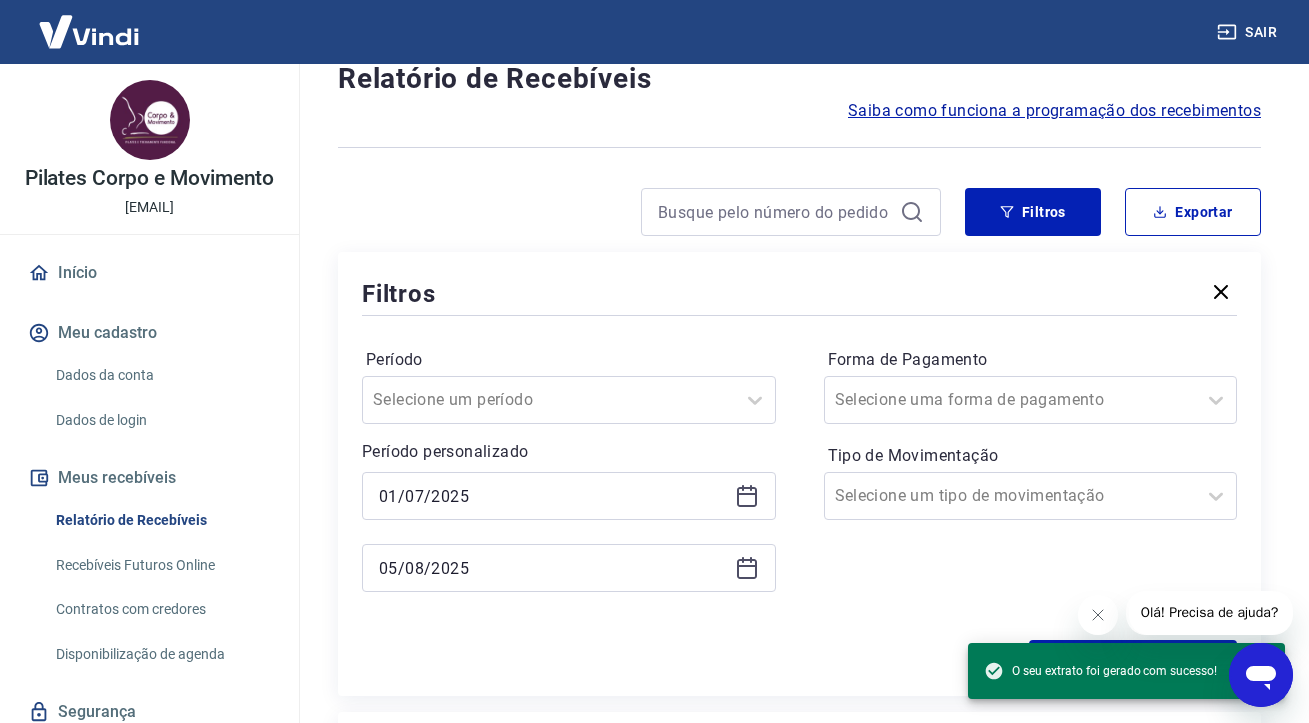 click on "Início" at bounding box center (149, 273) 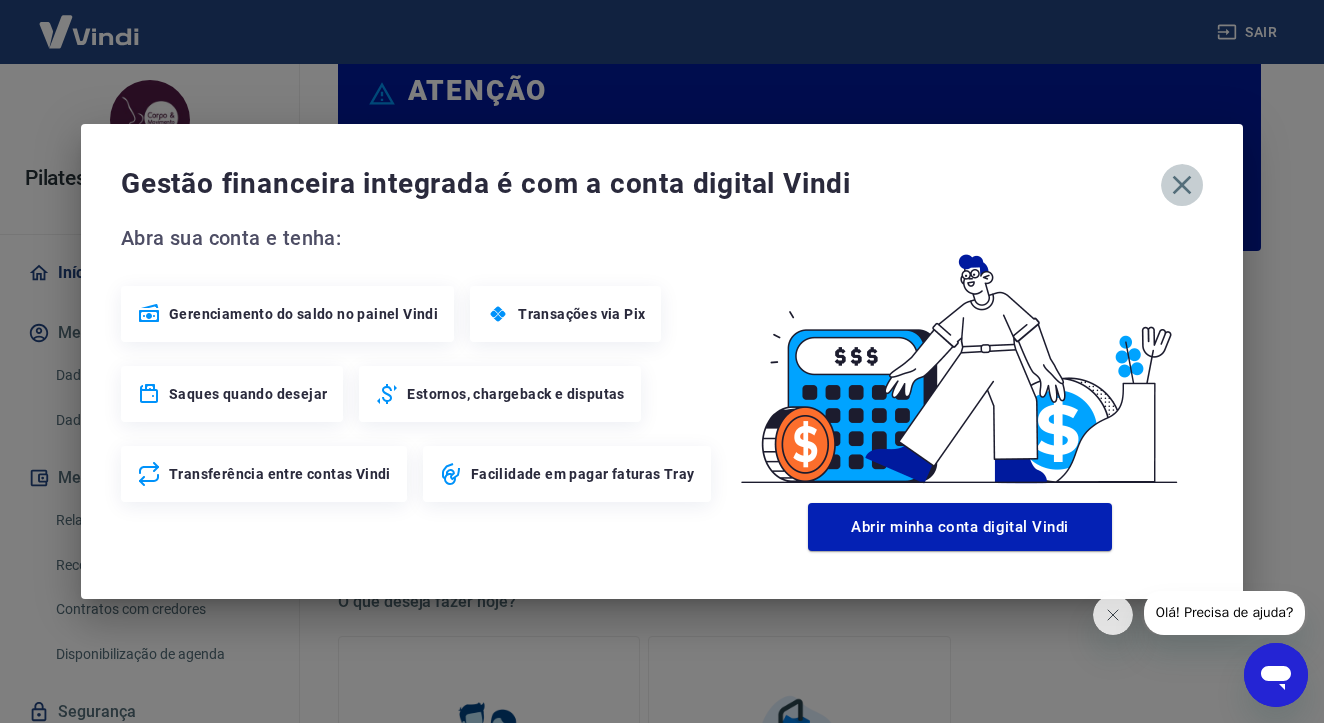 click 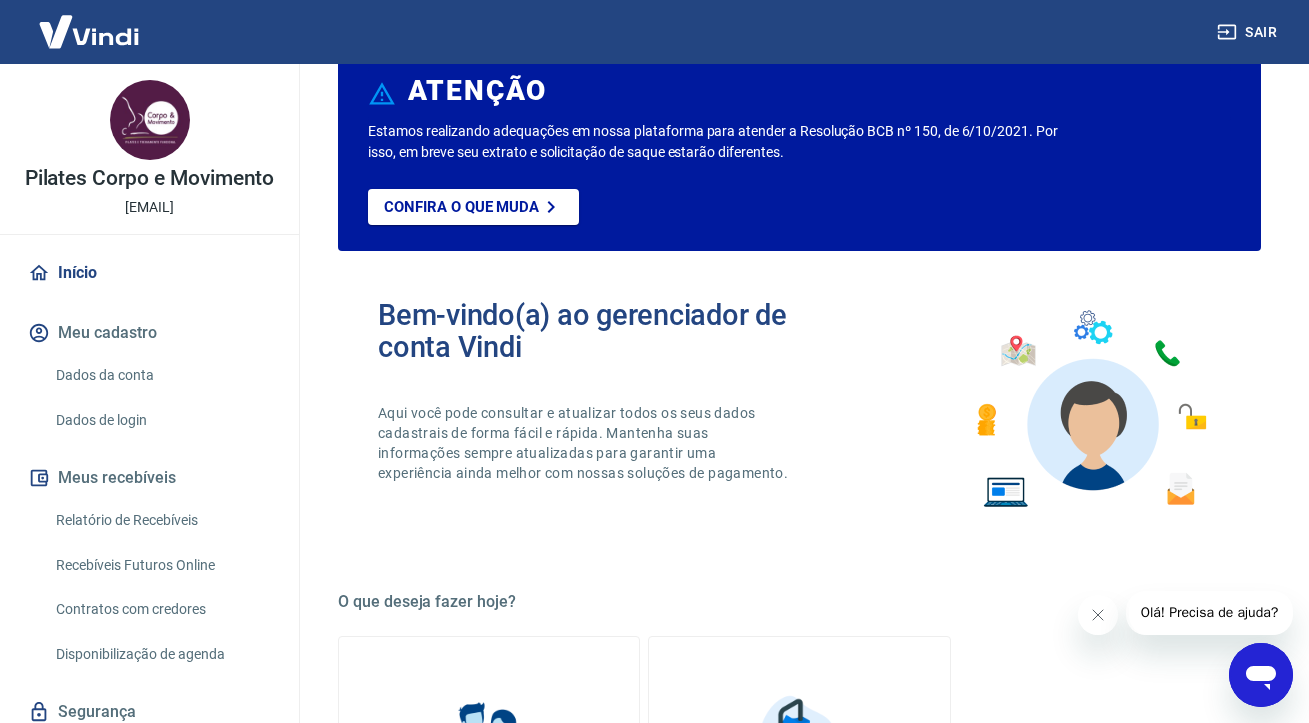 click on "Relatório de Recebíveis" at bounding box center [161, 520] 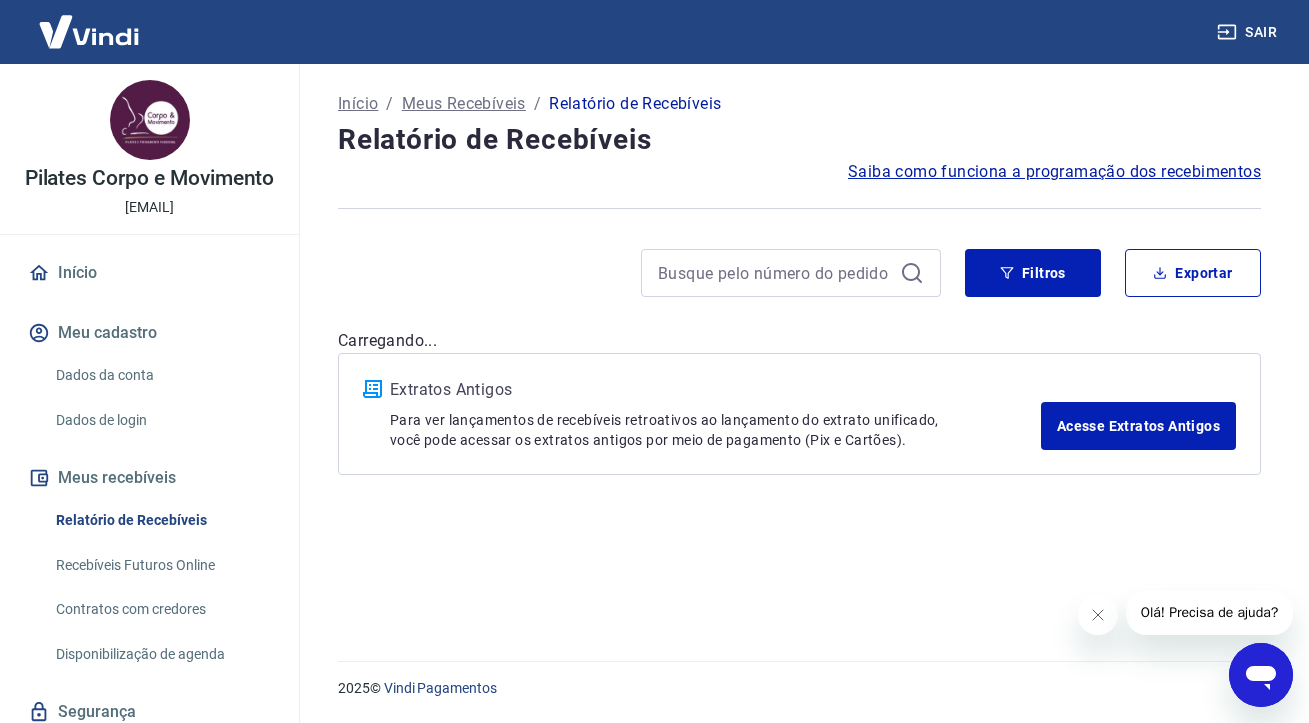 scroll, scrollTop: 0, scrollLeft: 0, axis: both 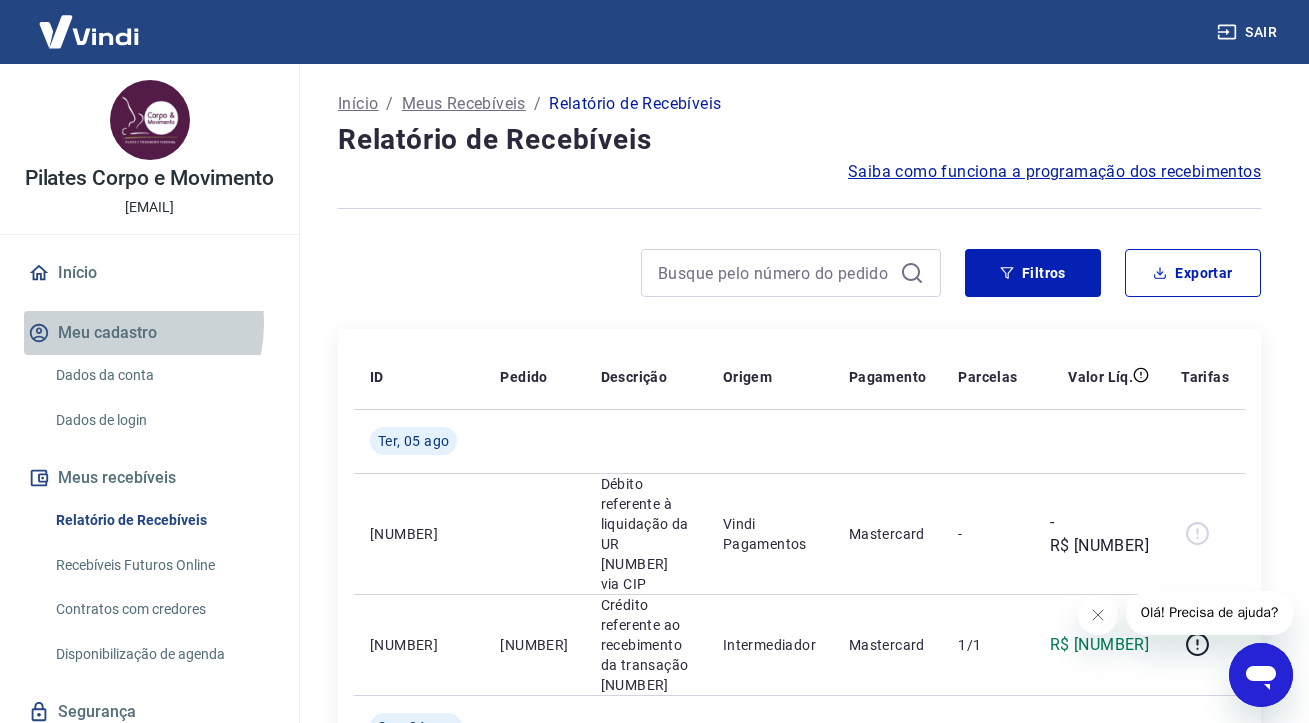 click on "Meu cadastro" at bounding box center [149, 333] 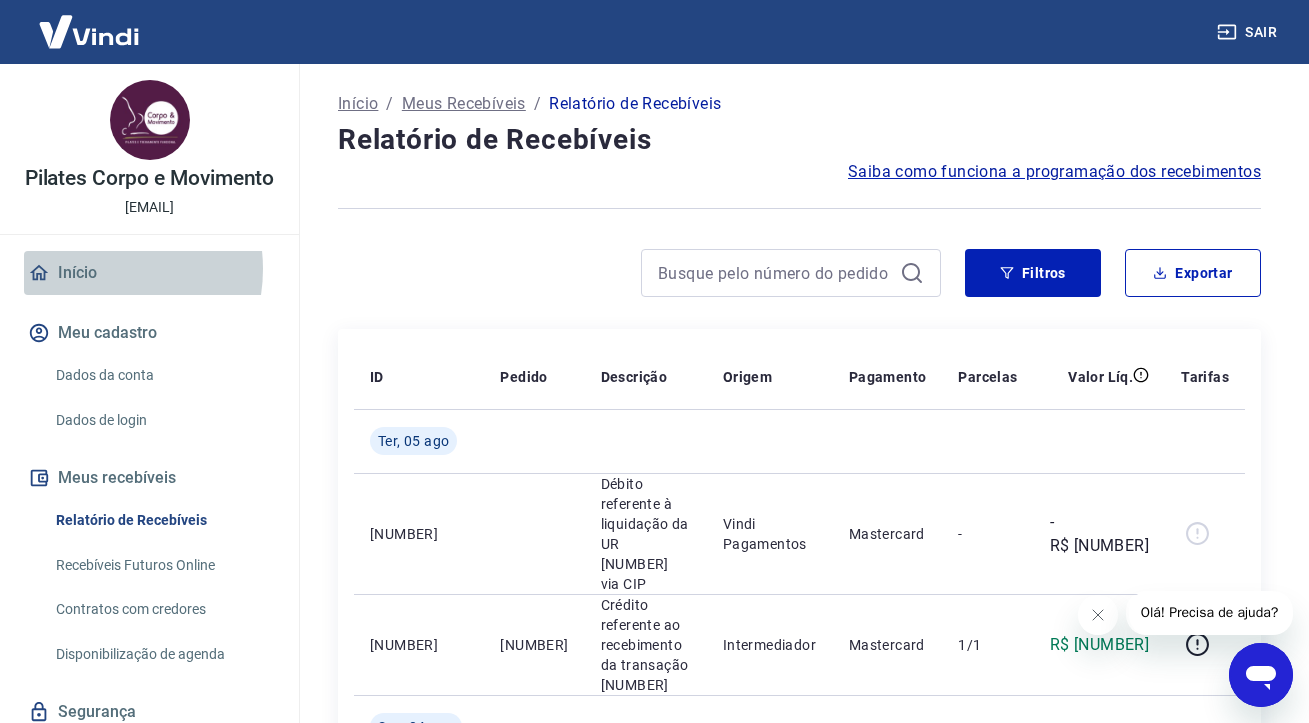 click on "Início" at bounding box center [149, 273] 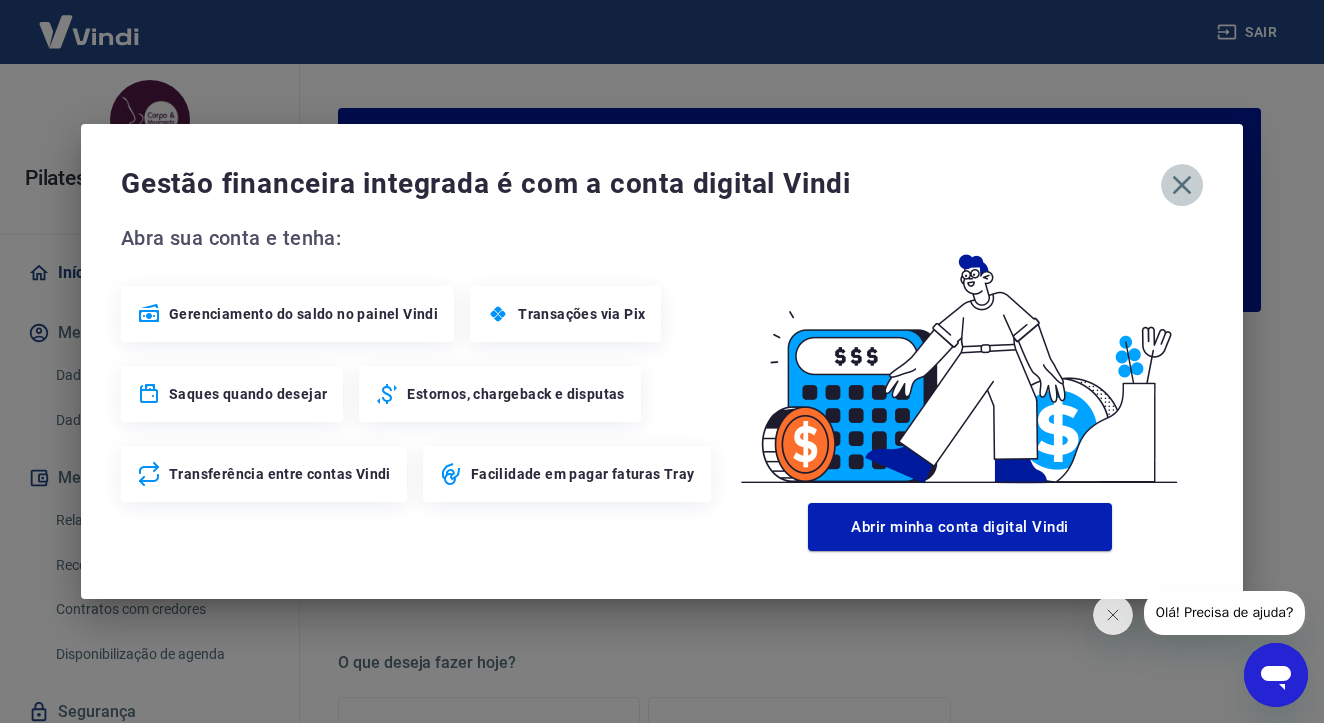 click 